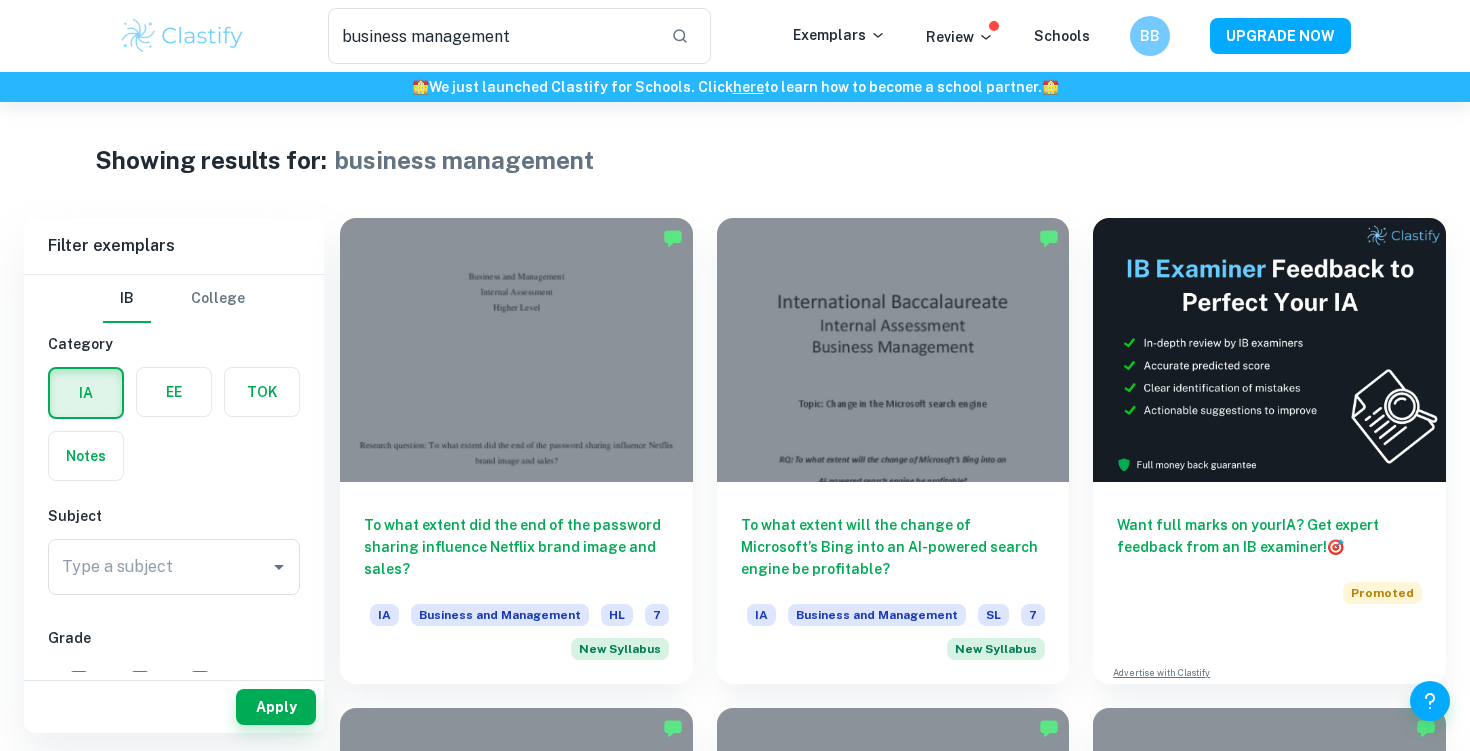 scroll, scrollTop: 0, scrollLeft: 0, axis: both 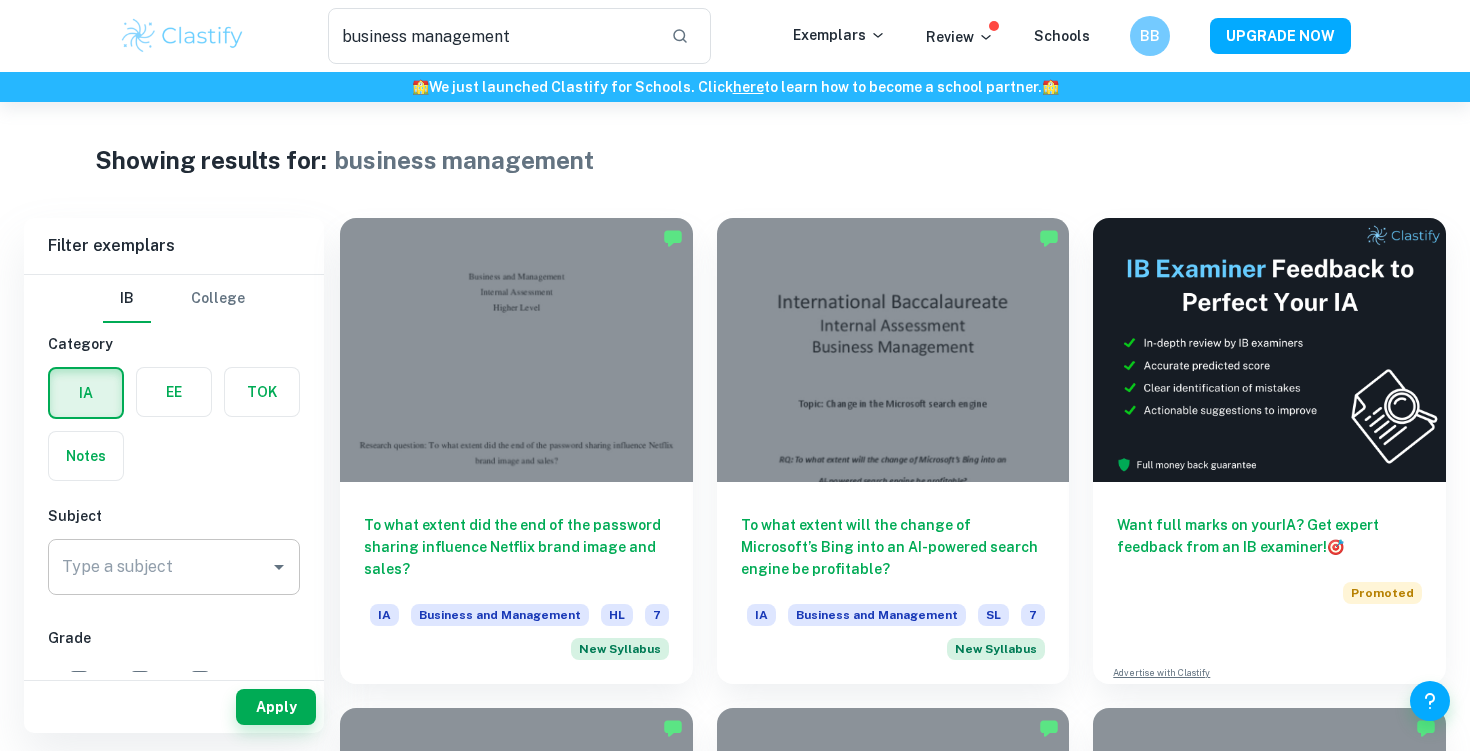 click on "Type a subject" at bounding box center [159, 567] 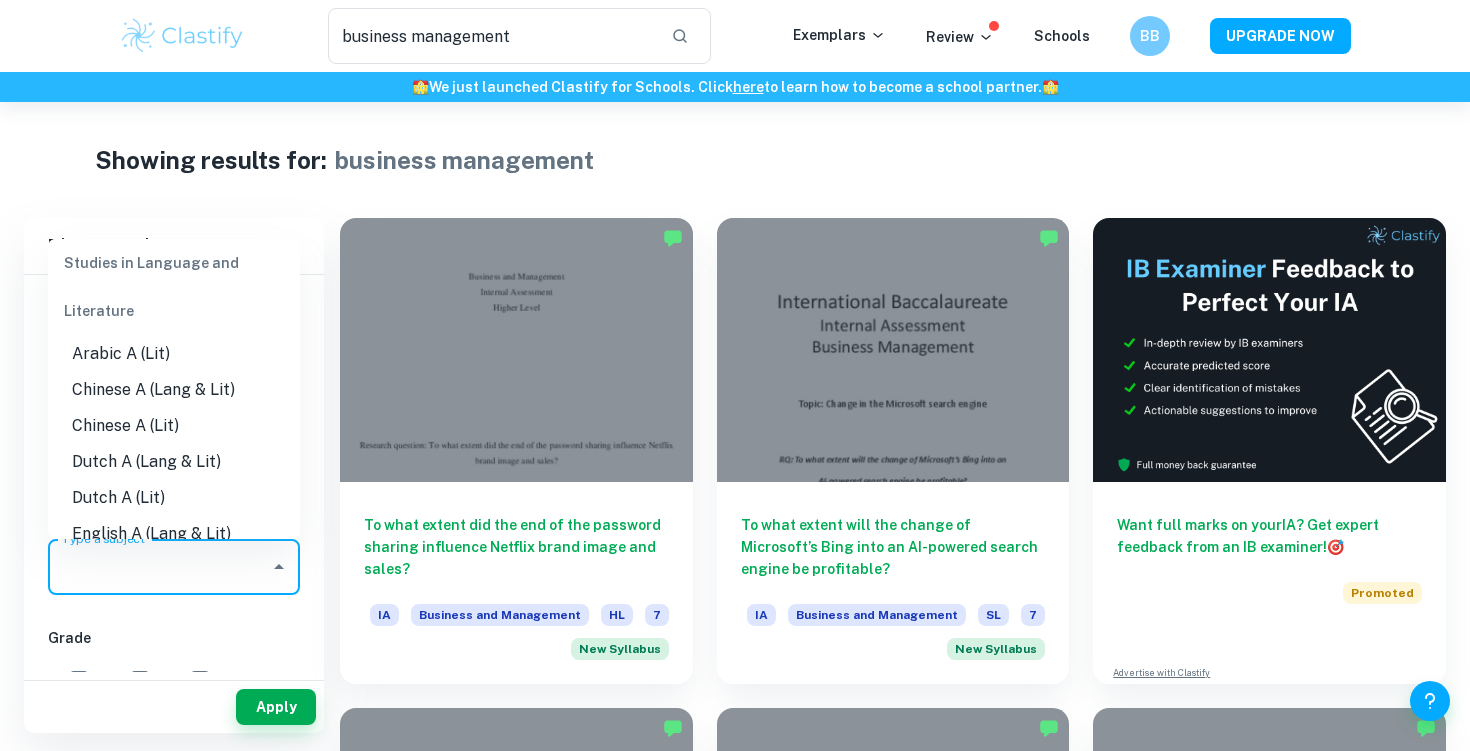scroll, scrollTop: 54, scrollLeft: 0, axis: vertical 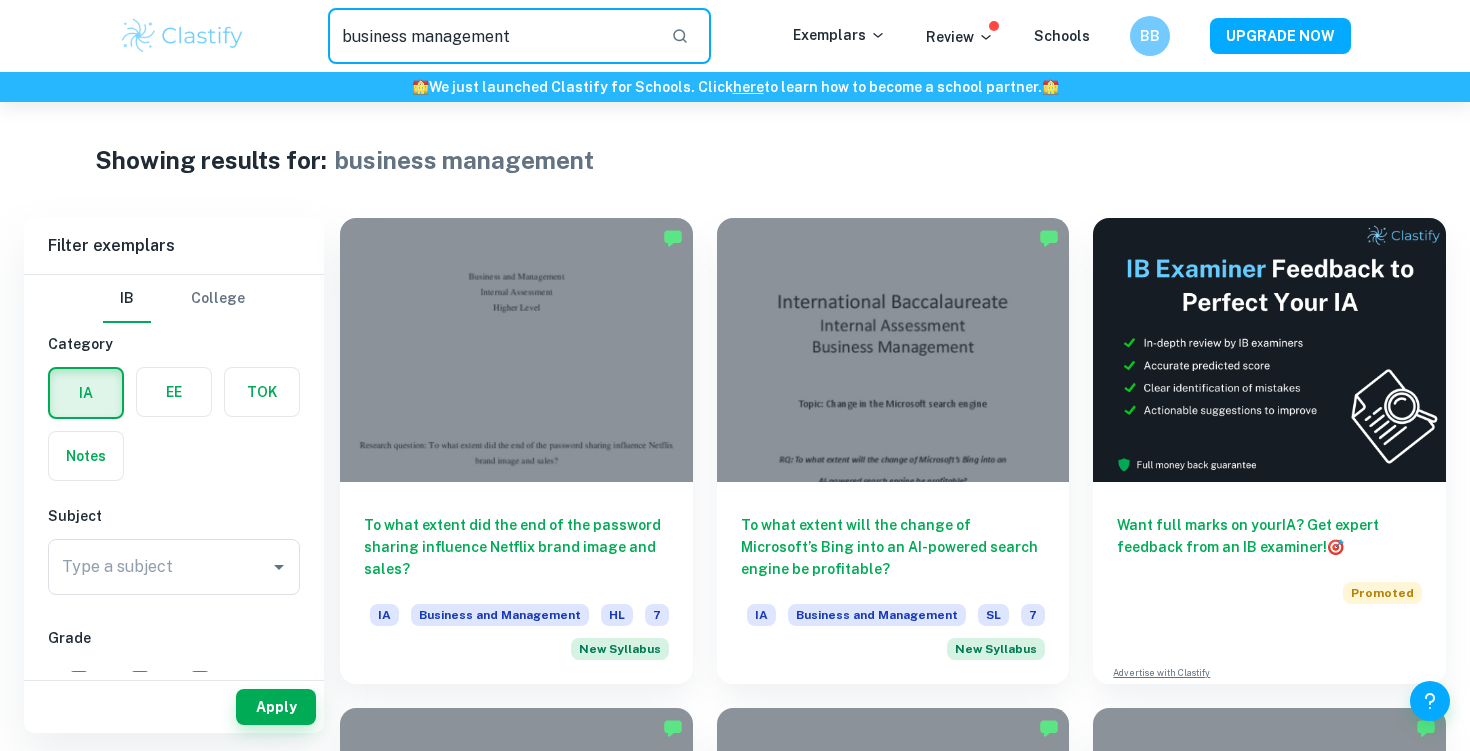 drag, startPoint x: 535, startPoint y: 41, endPoint x: 42, endPoint y: 63, distance: 493.49063 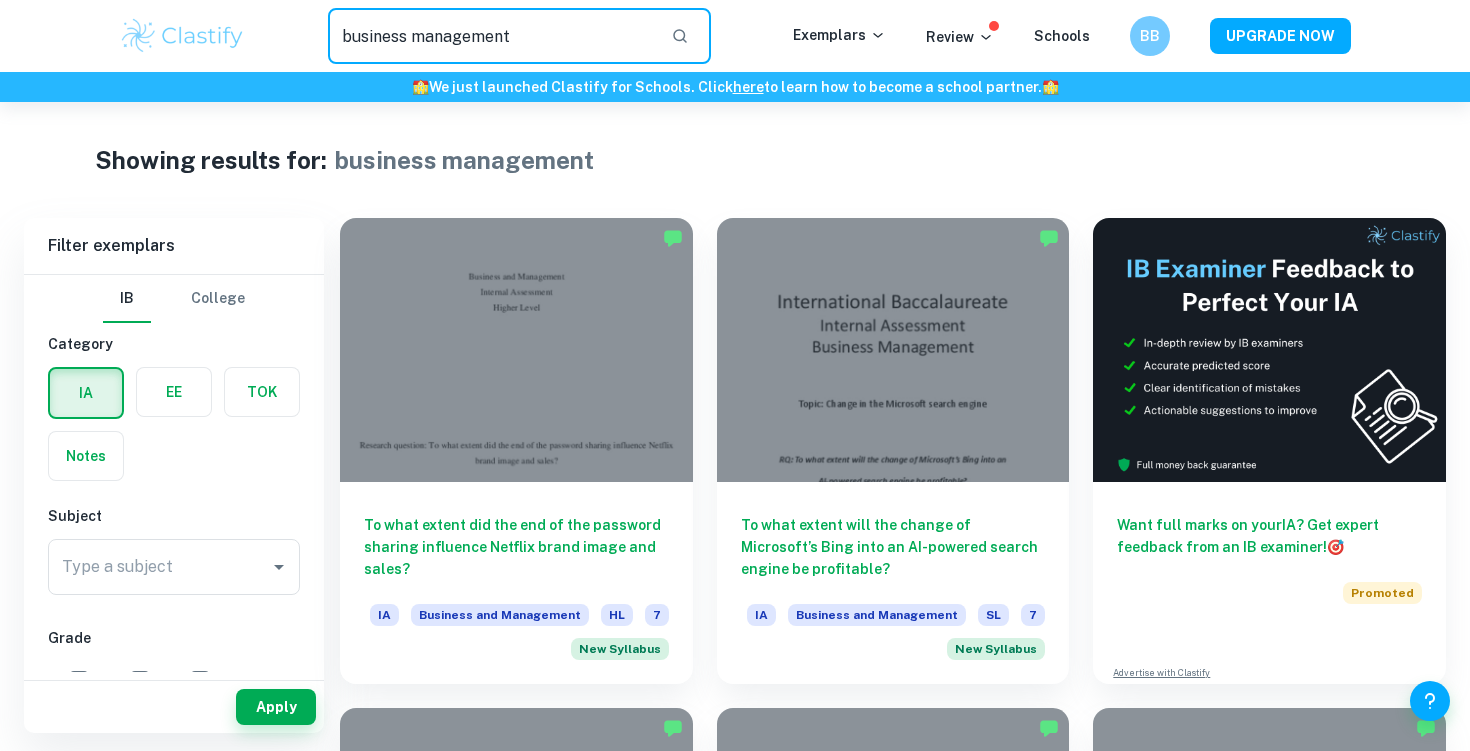 drag, startPoint x: 545, startPoint y: 33, endPoint x: 255, endPoint y: 24, distance: 290.13962 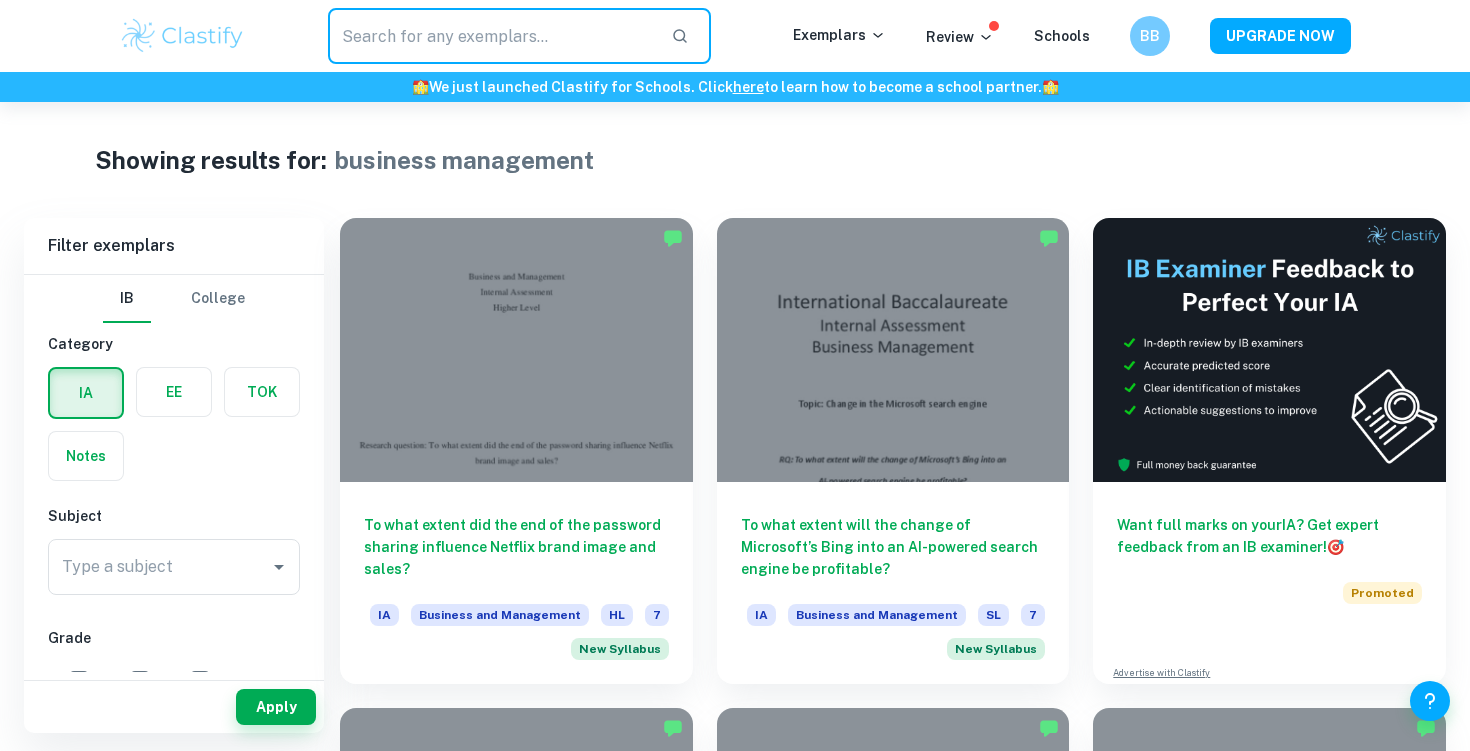 type 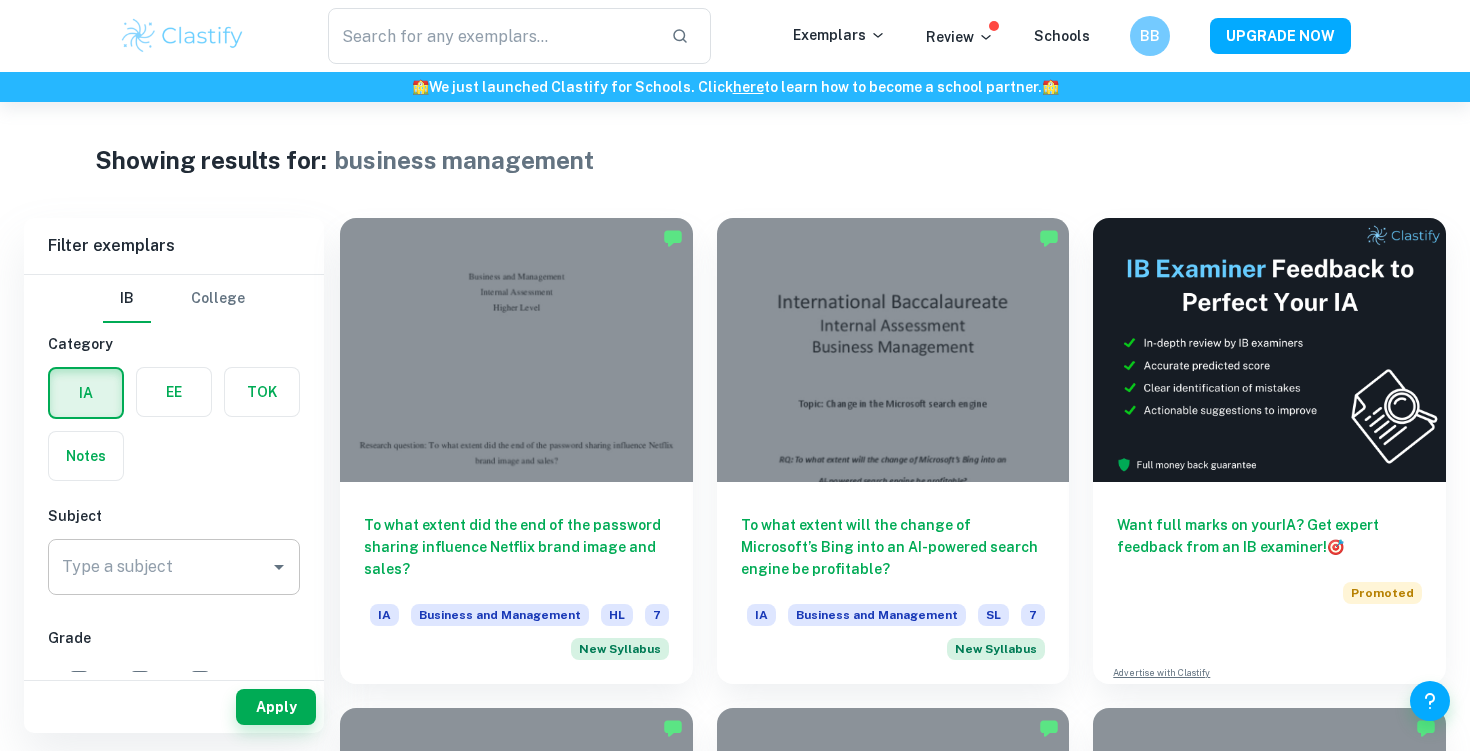 click on "Type a subject" at bounding box center (159, 567) 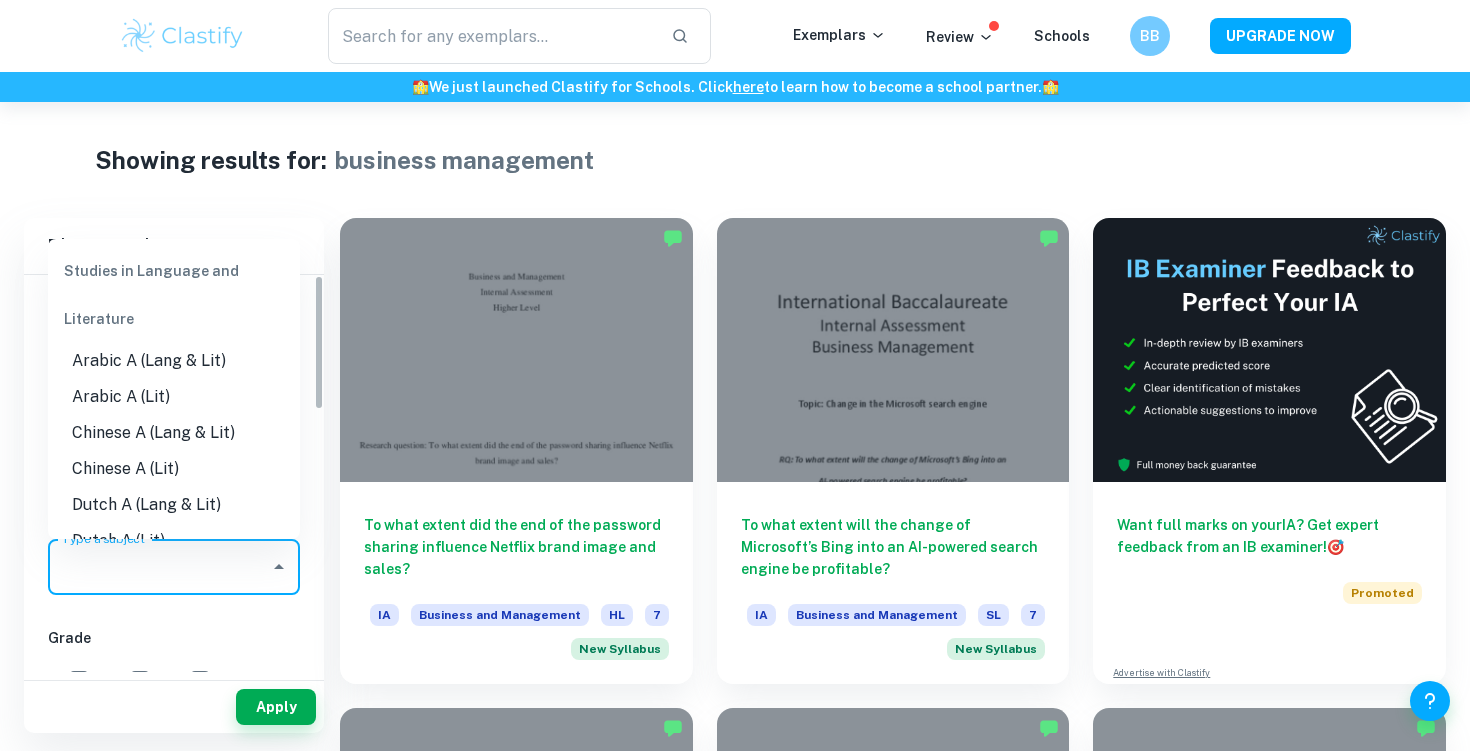 type on "," 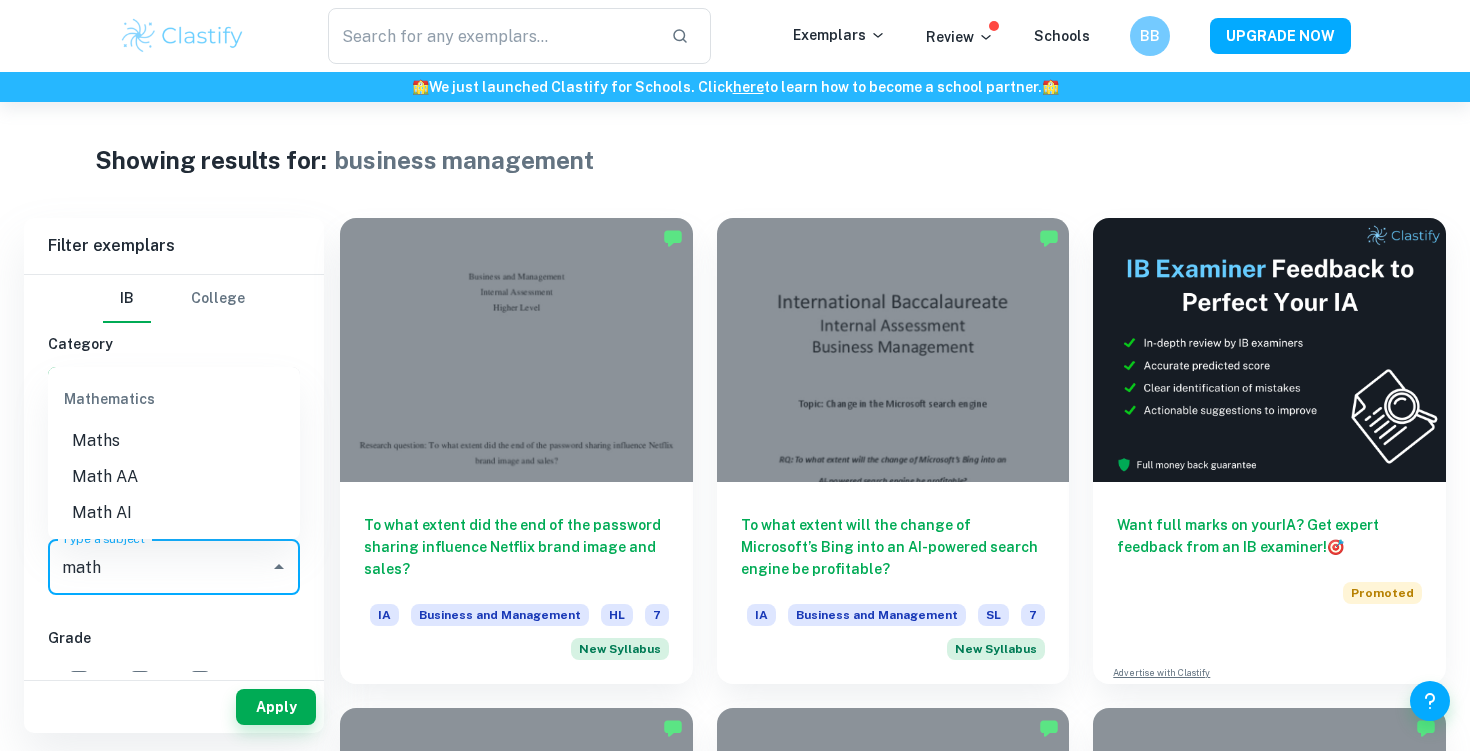 click on "Math AA" at bounding box center [174, 477] 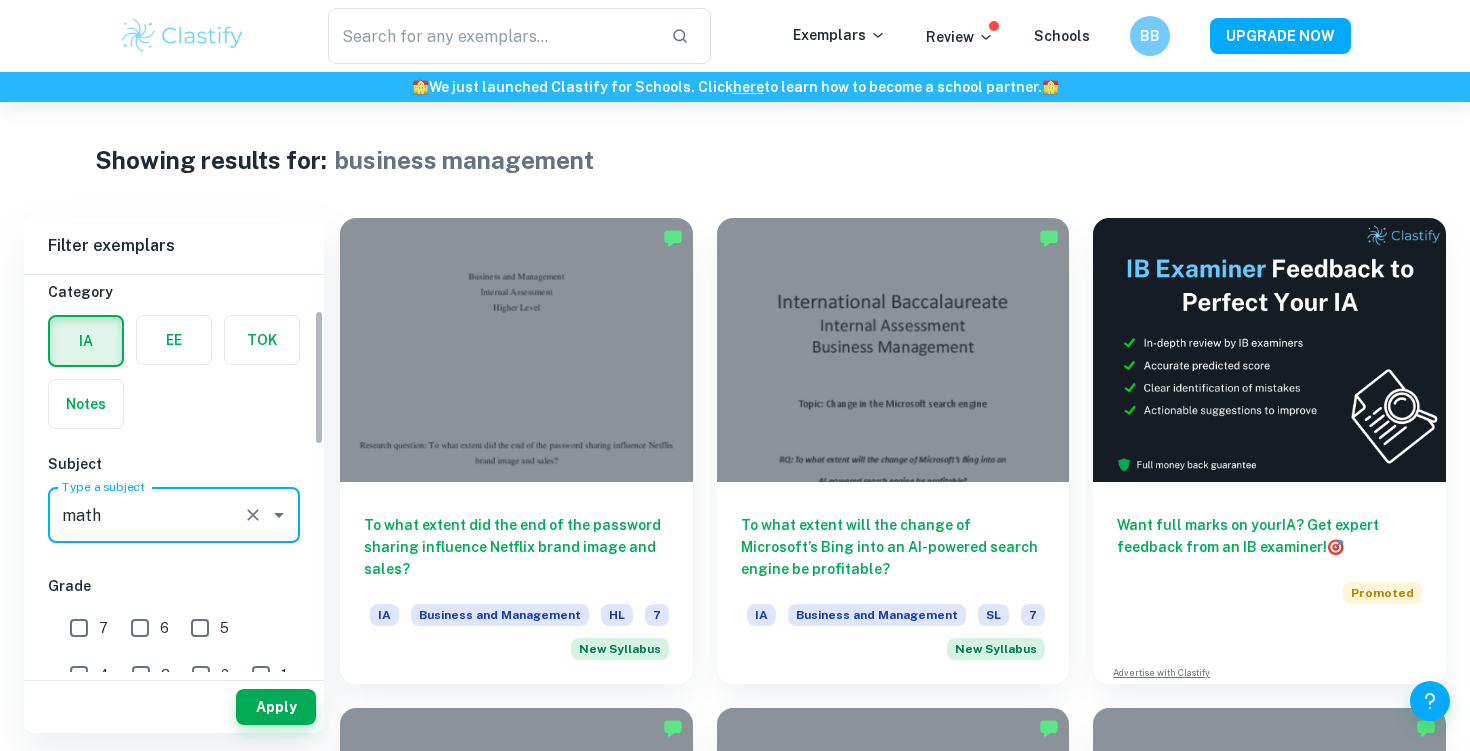 scroll, scrollTop: 17, scrollLeft: 0, axis: vertical 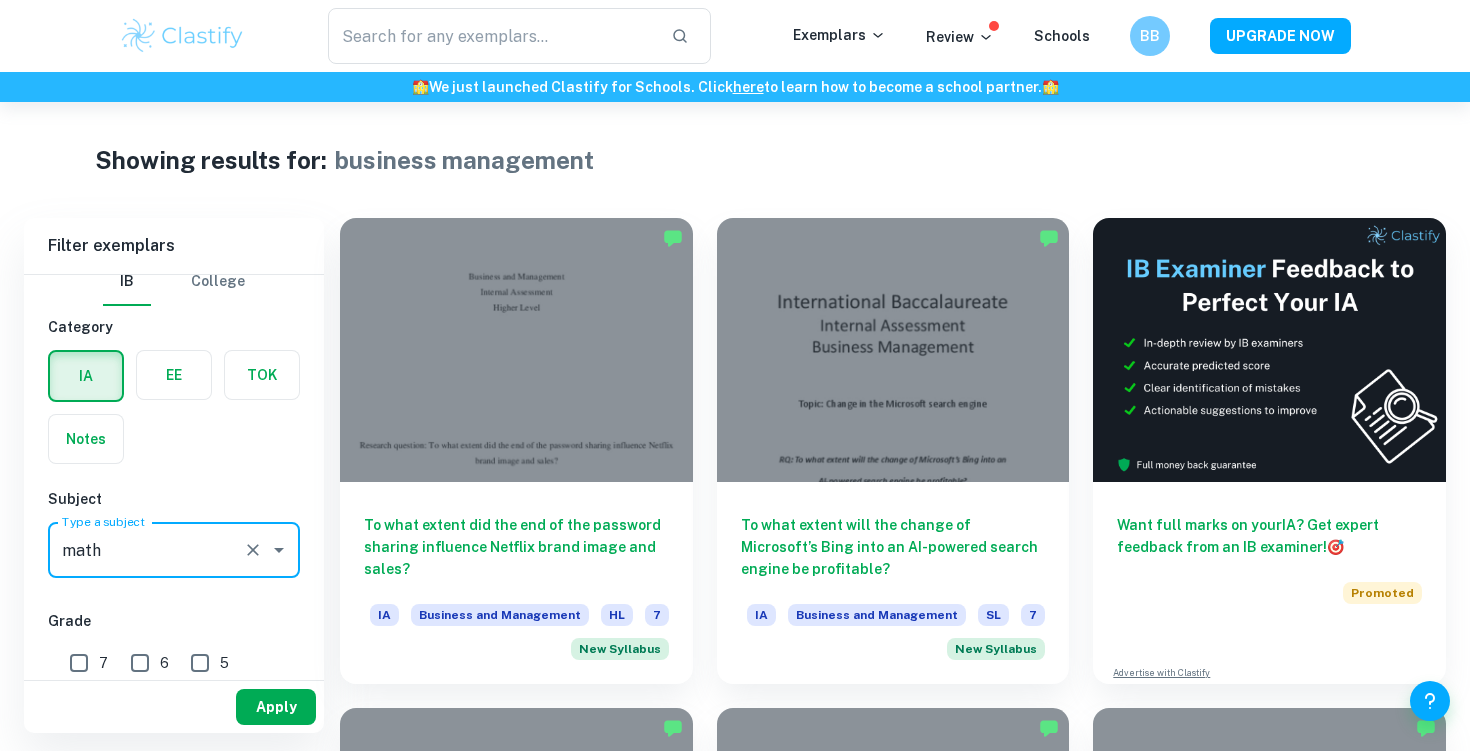 type on "Math AA" 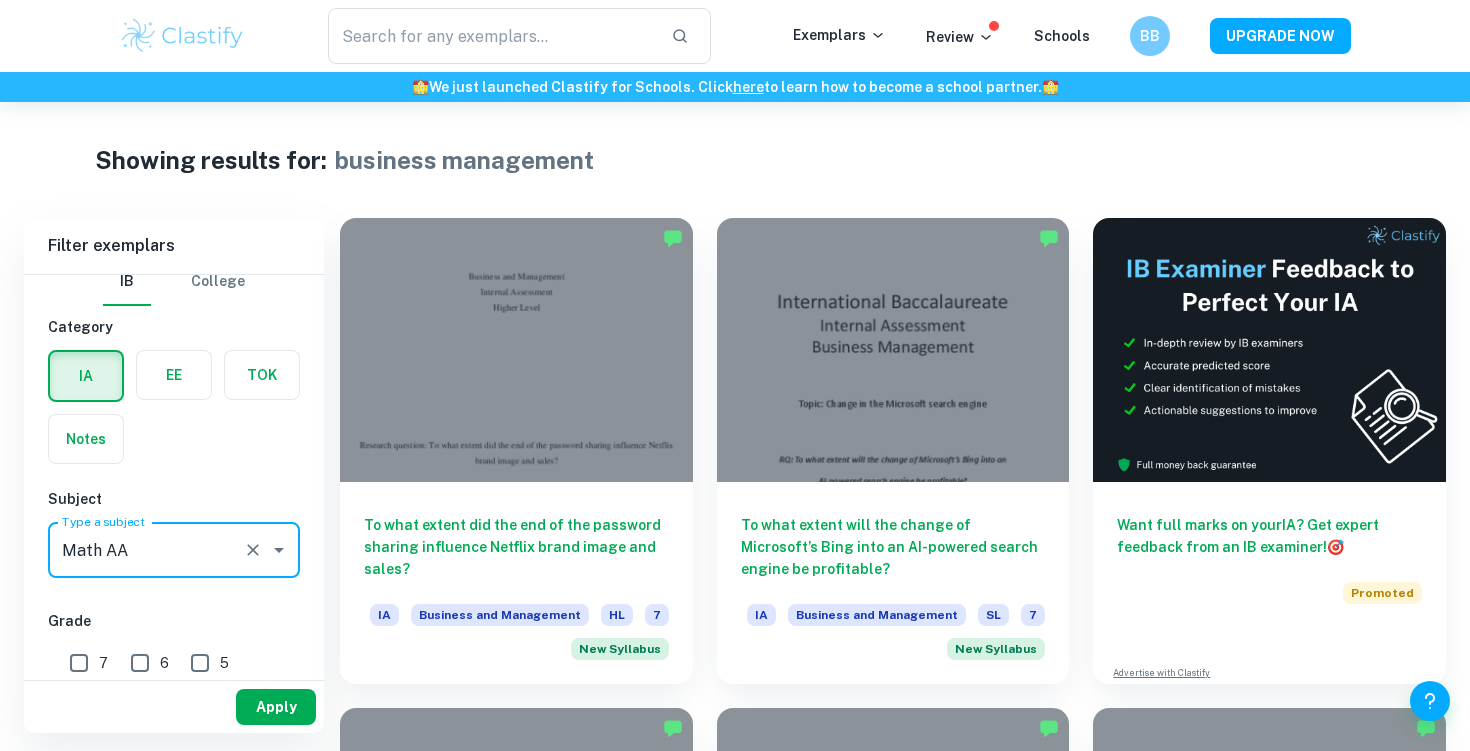 click on "Apply" at bounding box center [276, 707] 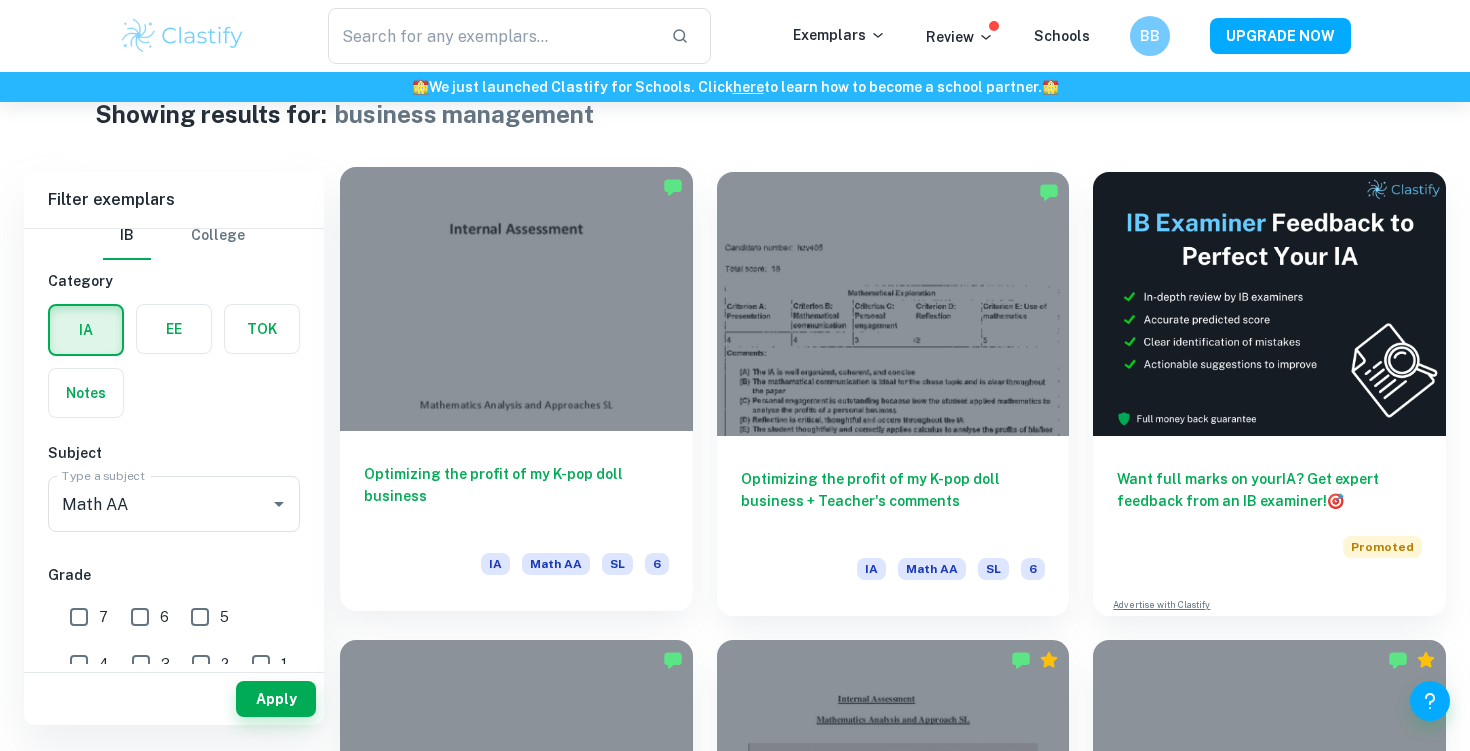 scroll, scrollTop: 47, scrollLeft: 0, axis: vertical 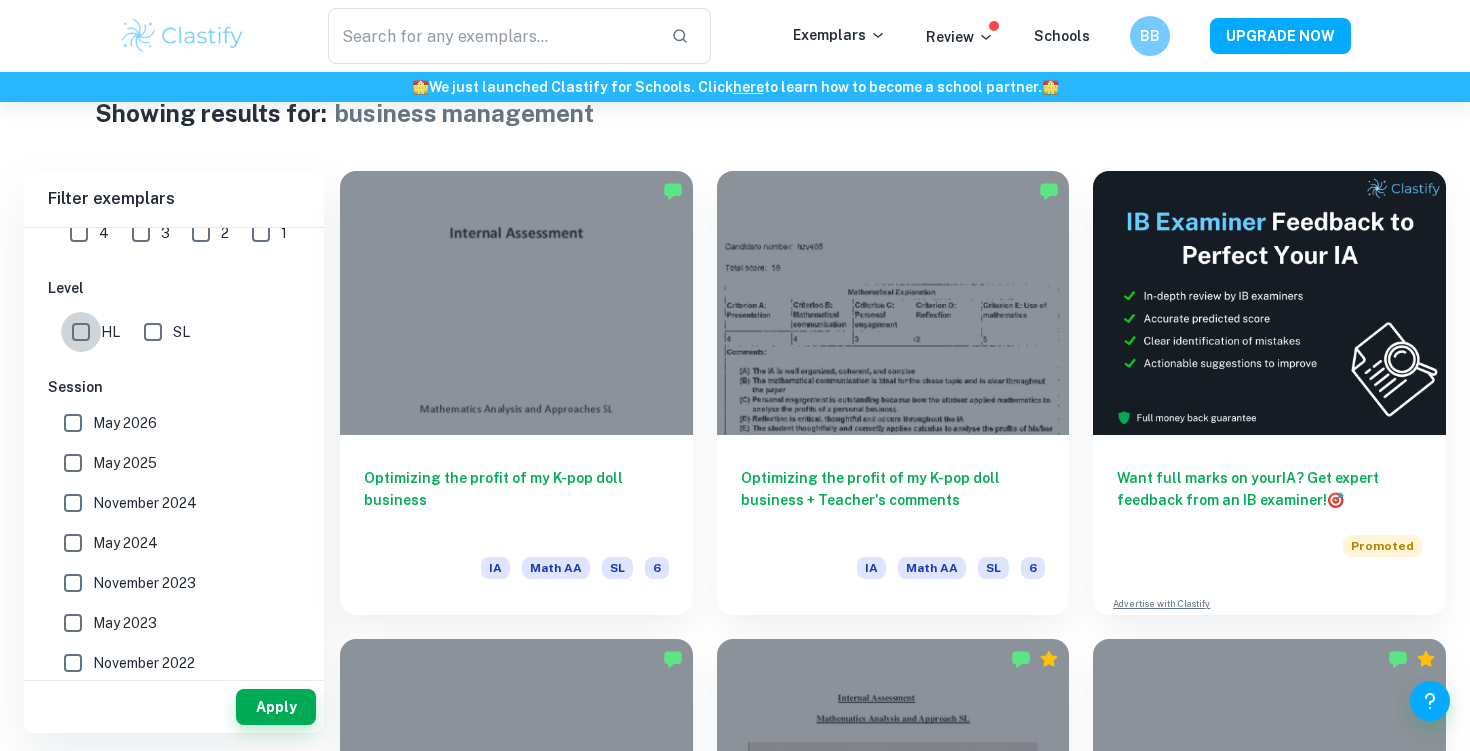 click on "HL" at bounding box center [81, 332] 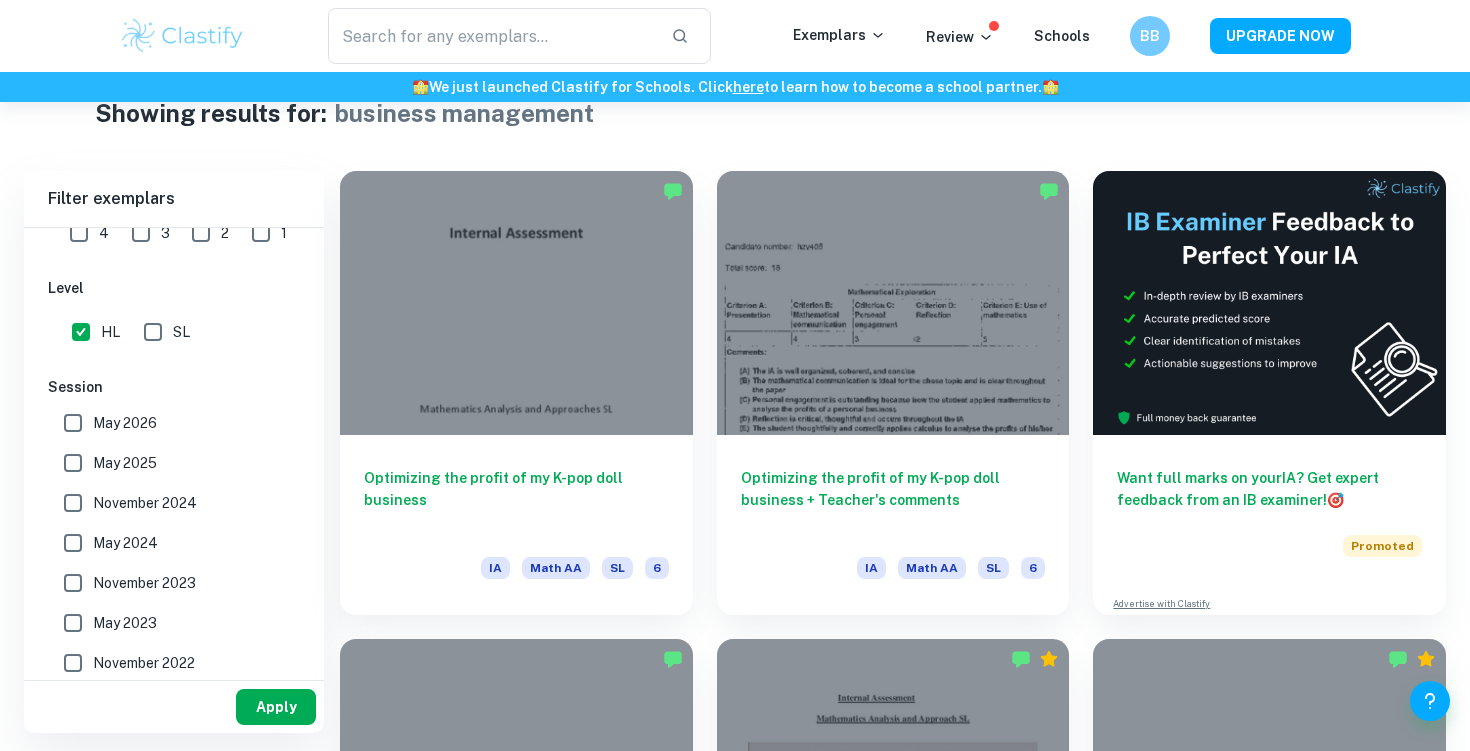 click on "Apply" at bounding box center [276, 707] 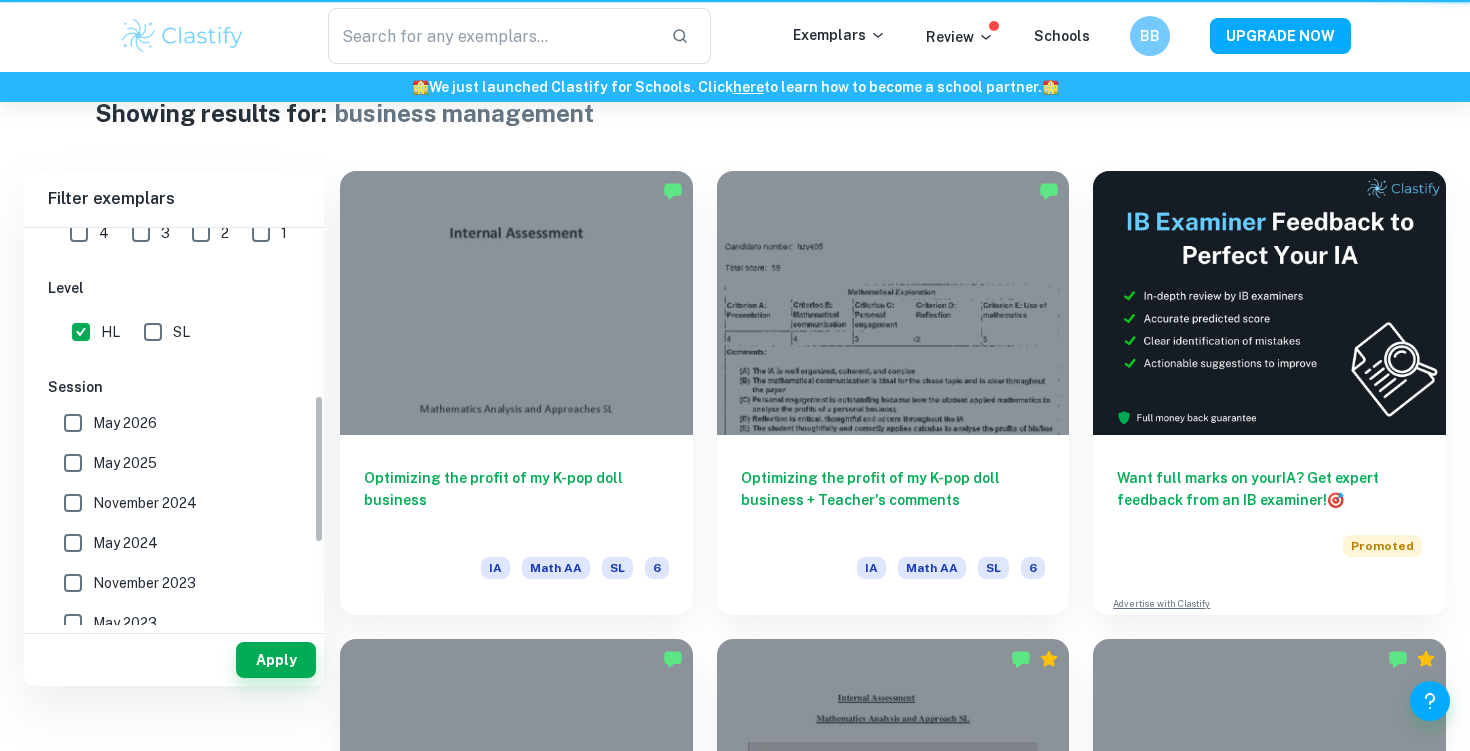 scroll, scrollTop: 0, scrollLeft: 0, axis: both 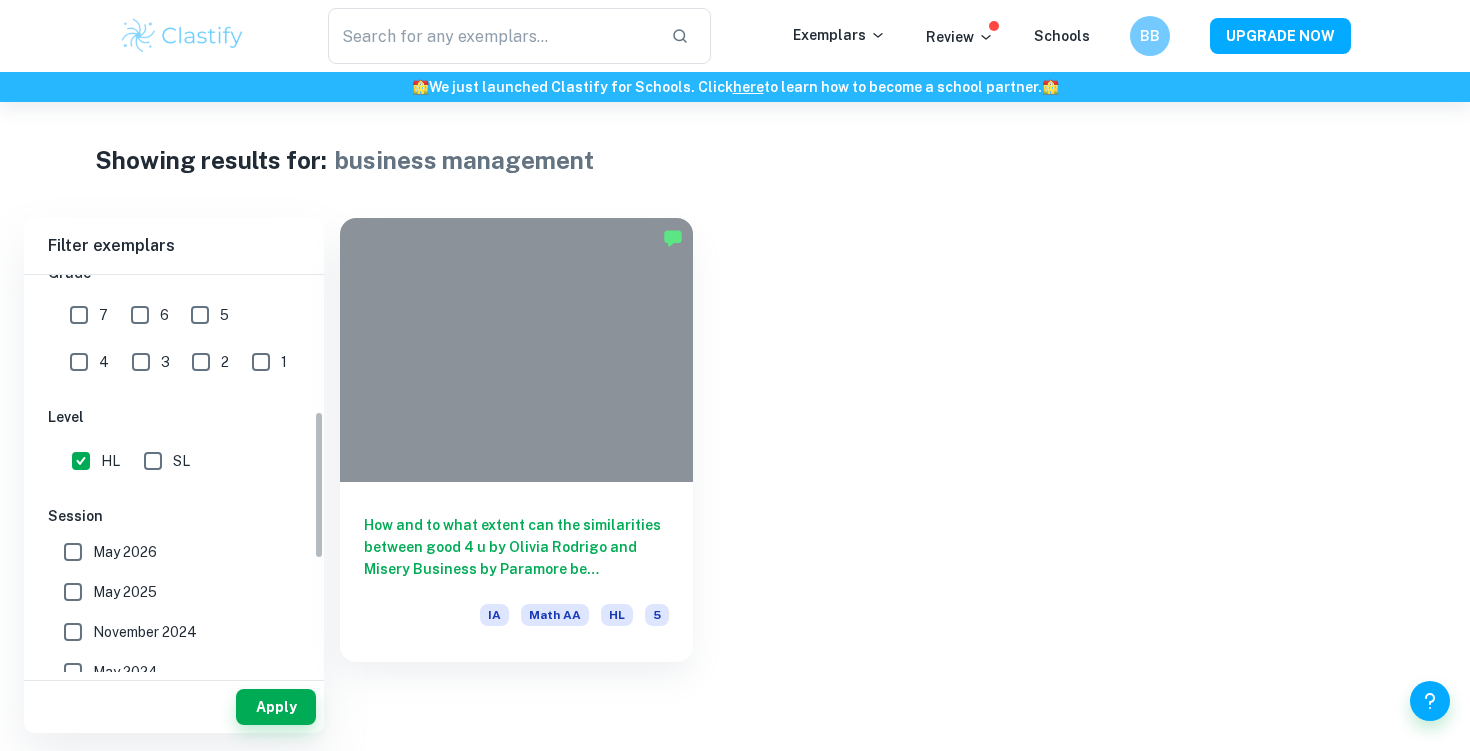 click on "7" at bounding box center (79, 315) 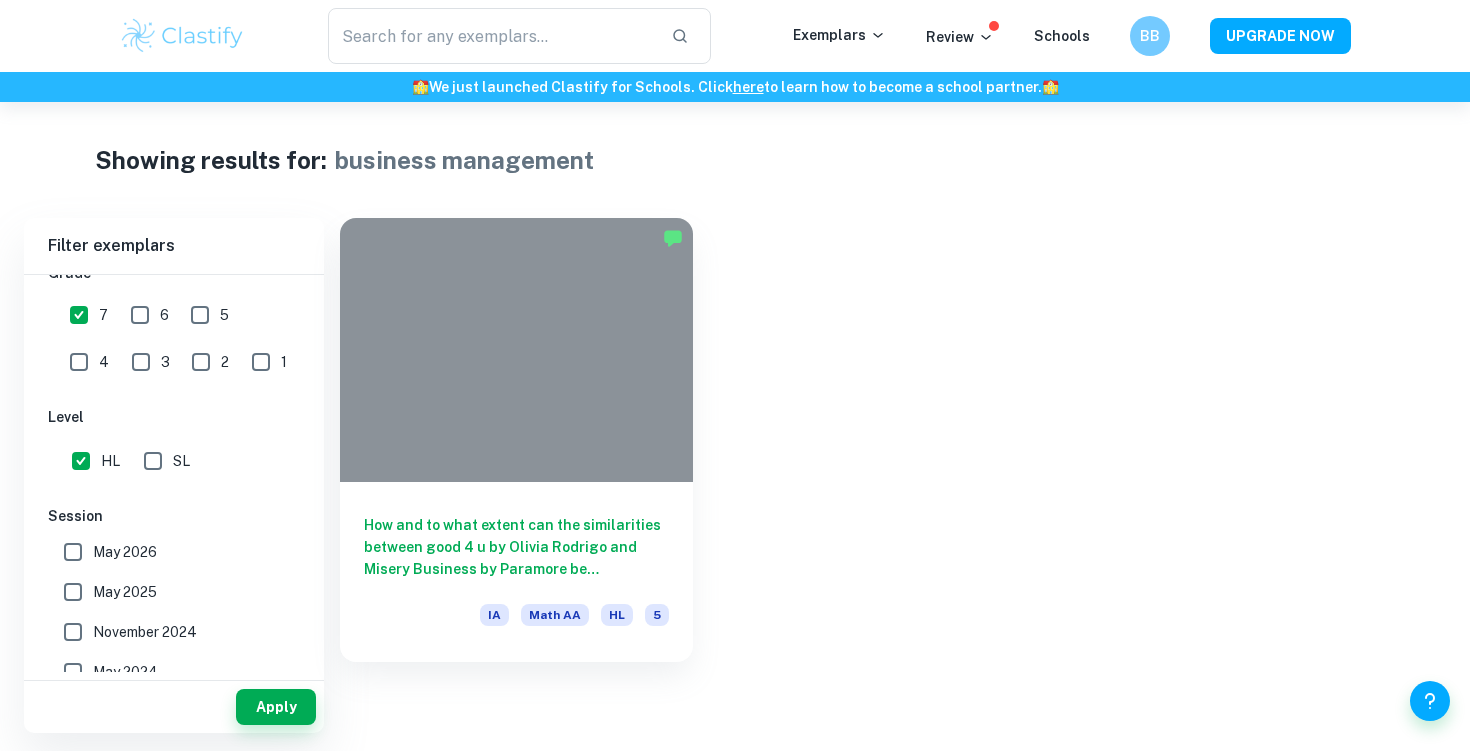 click on "Apply" at bounding box center [174, 707] 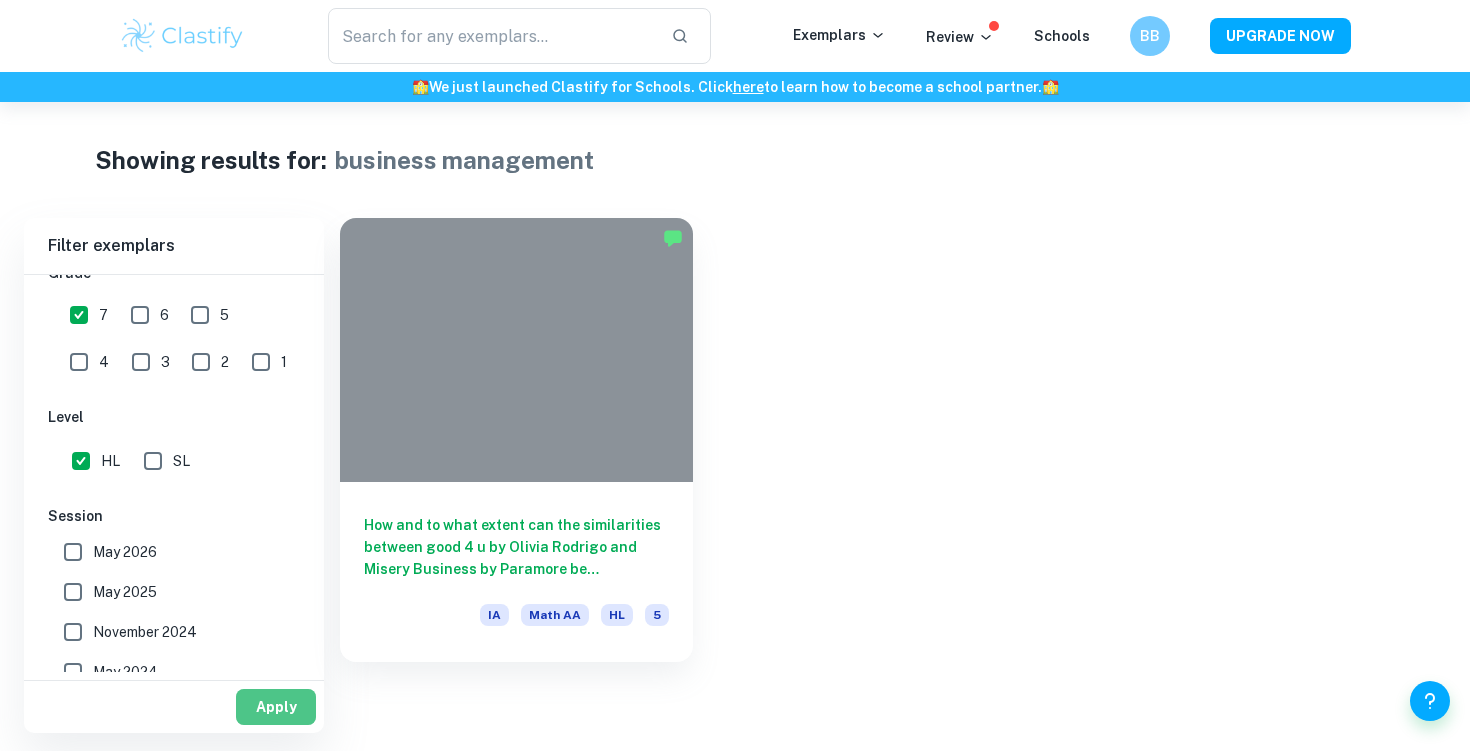 click on "Apply" at bounding box center [276, 707] 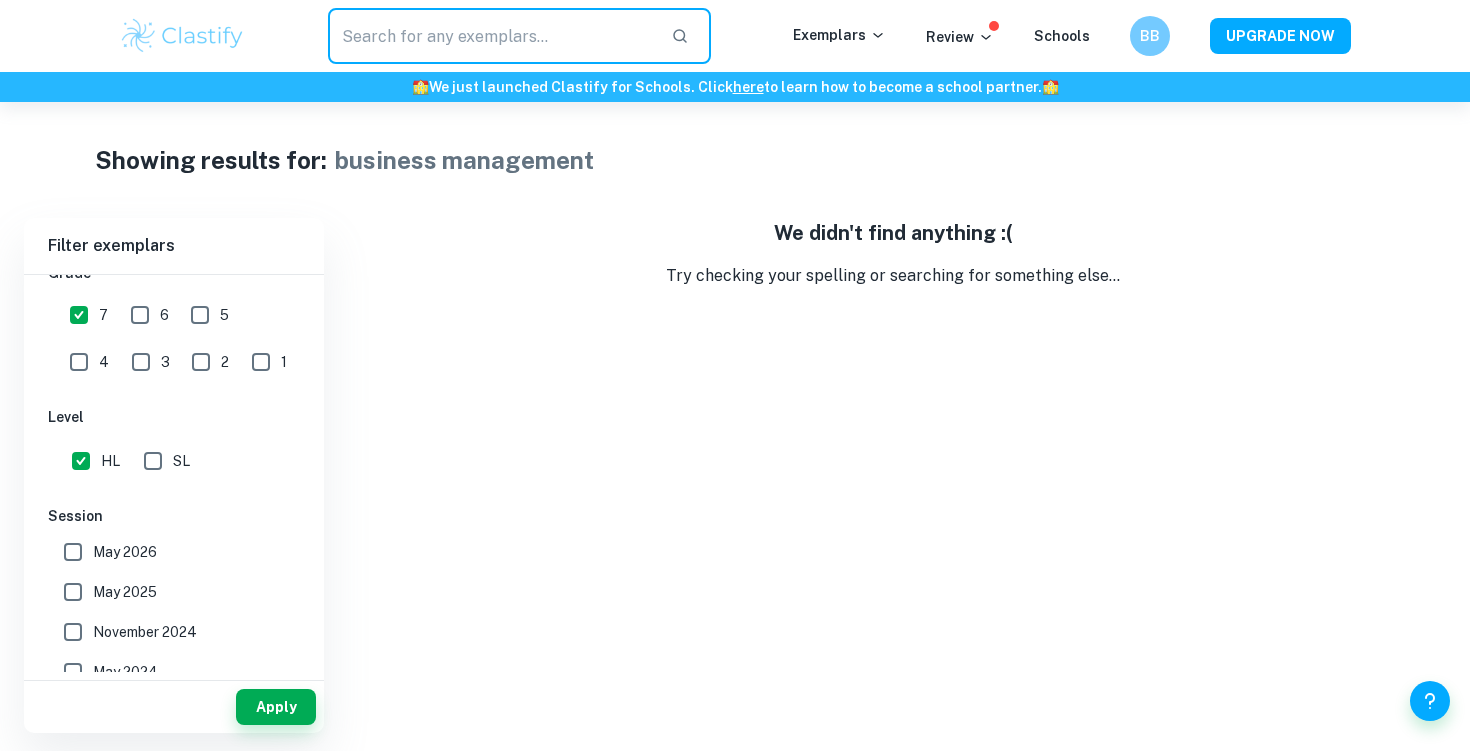 drag, startPoint x: 535, startPoint y: 50, endPoint x: 170, endPoint y: 54, distance: 365.0219 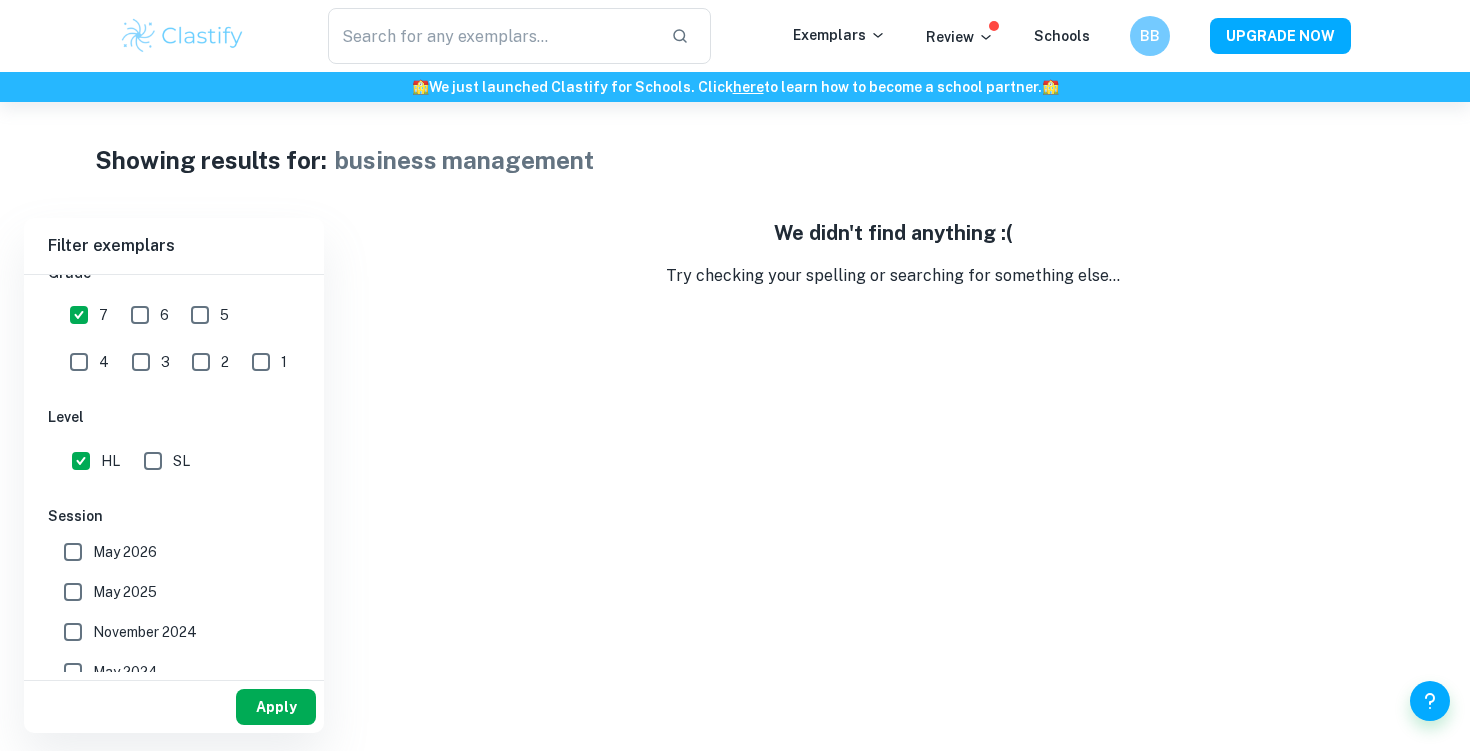 click on "Apply" at bounding box center [276, 707] 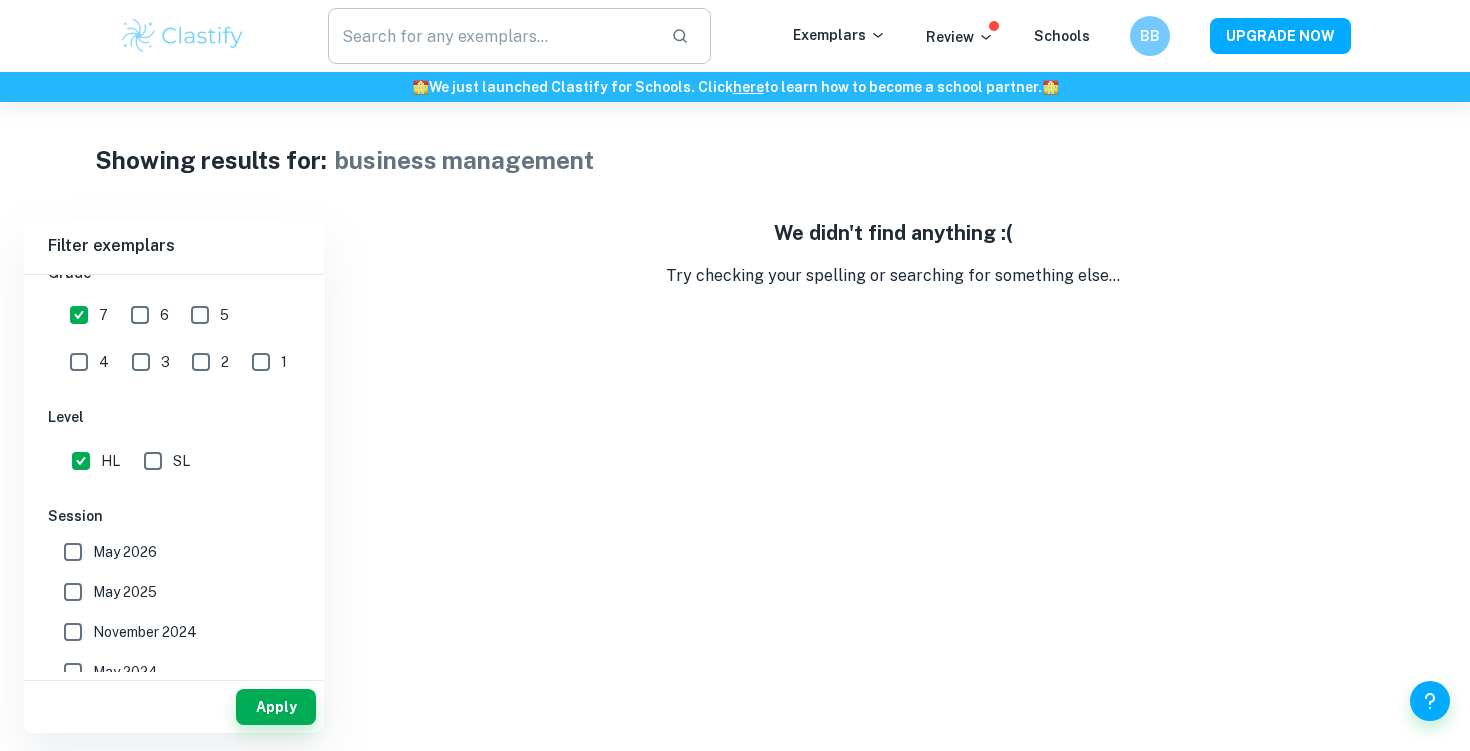 click at bounding box center (491, 36) 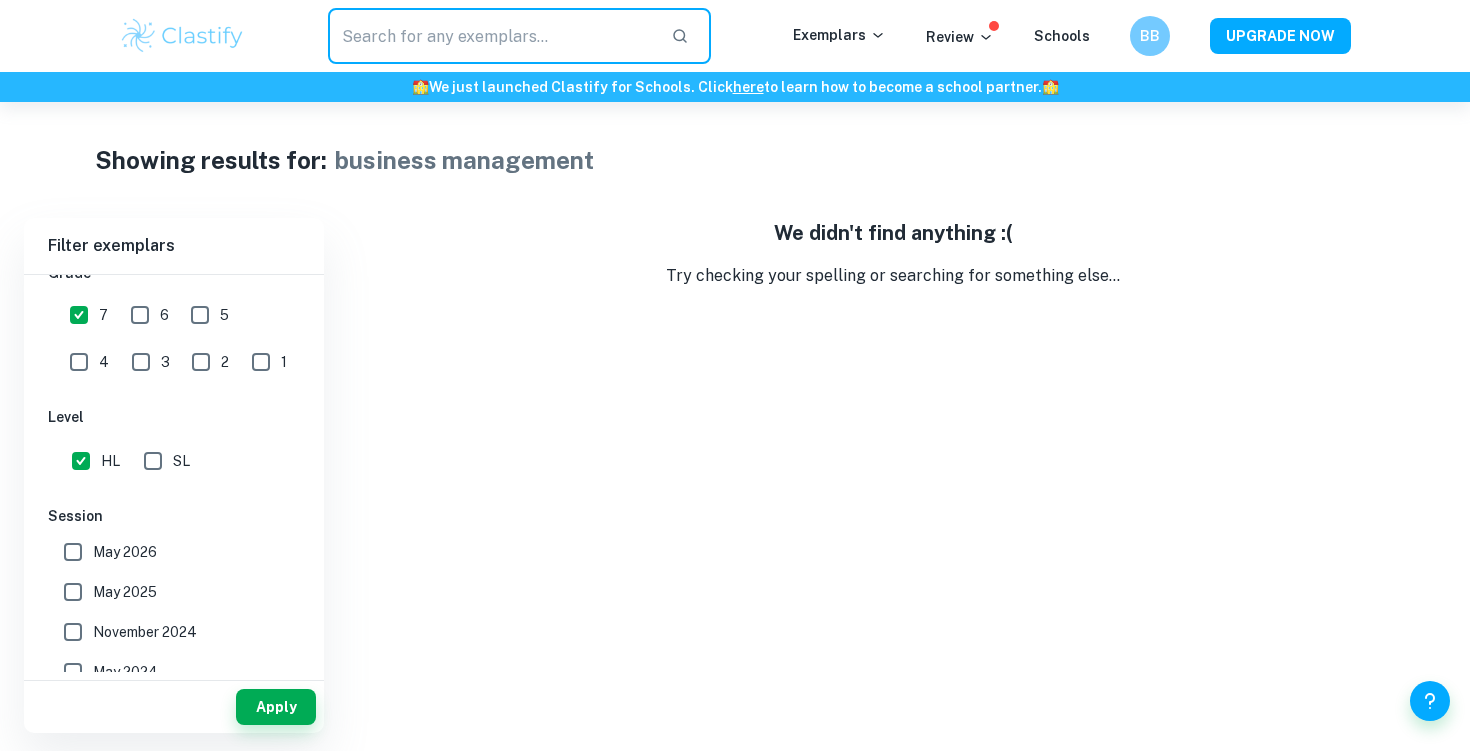 click at bounding box center [491, 36] 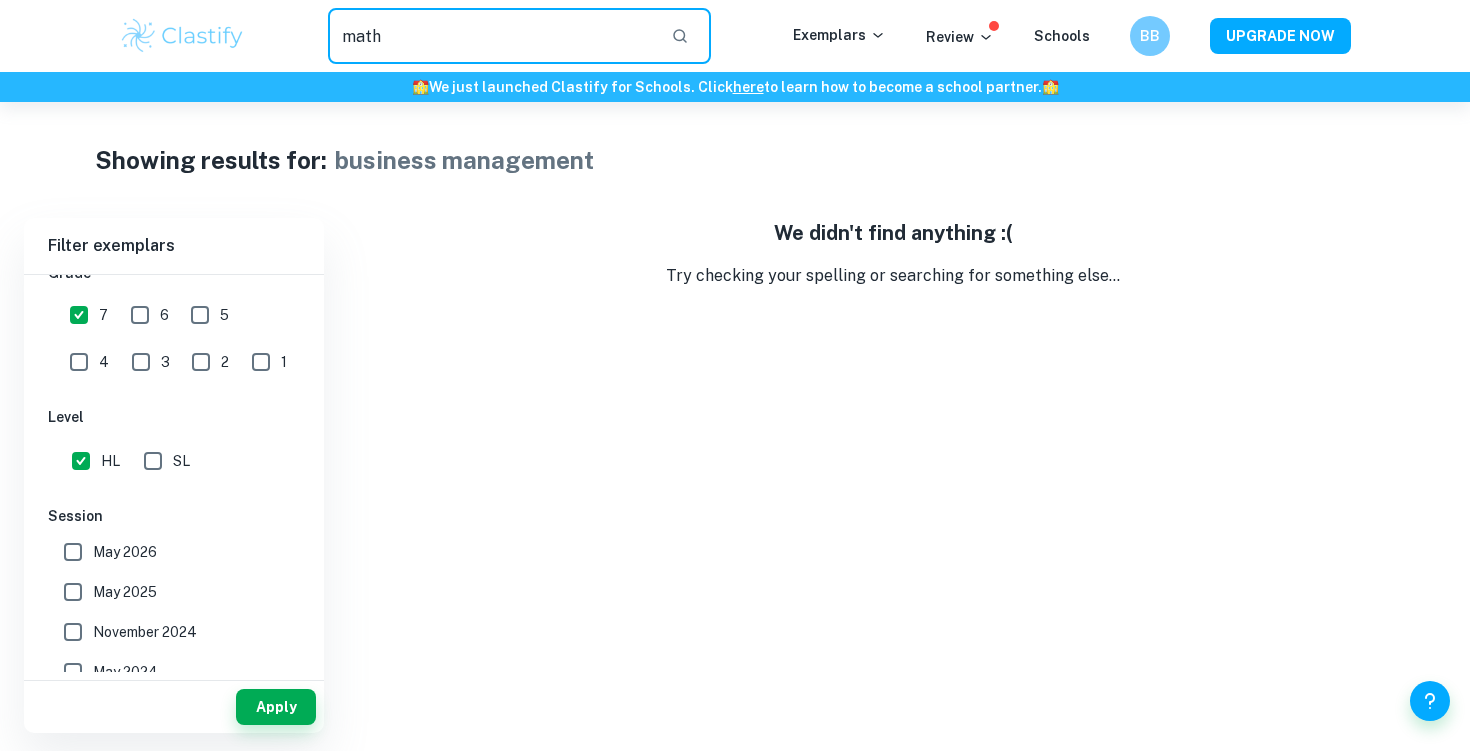 type on "math" 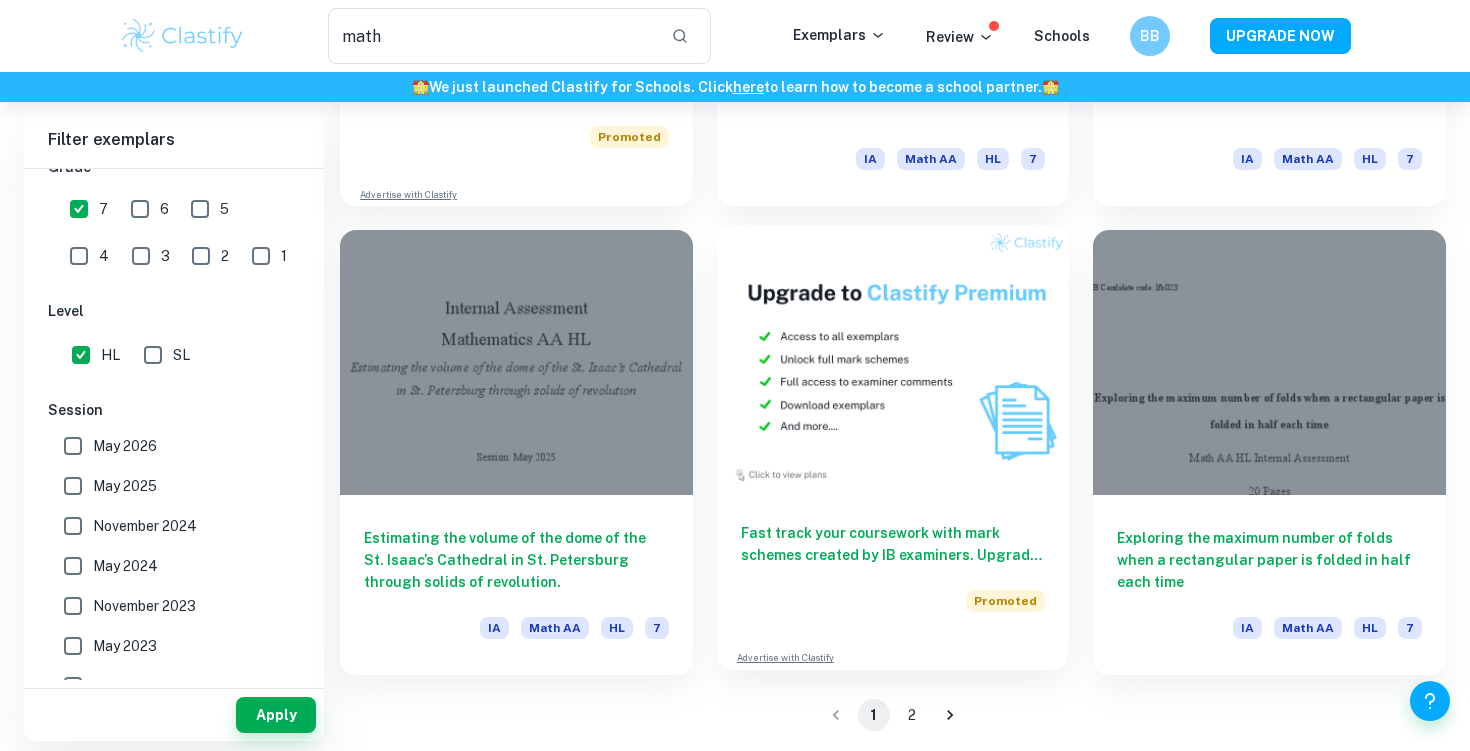 scroll, scrollTop: 3271, scrollLeft: 0, axis: vertical 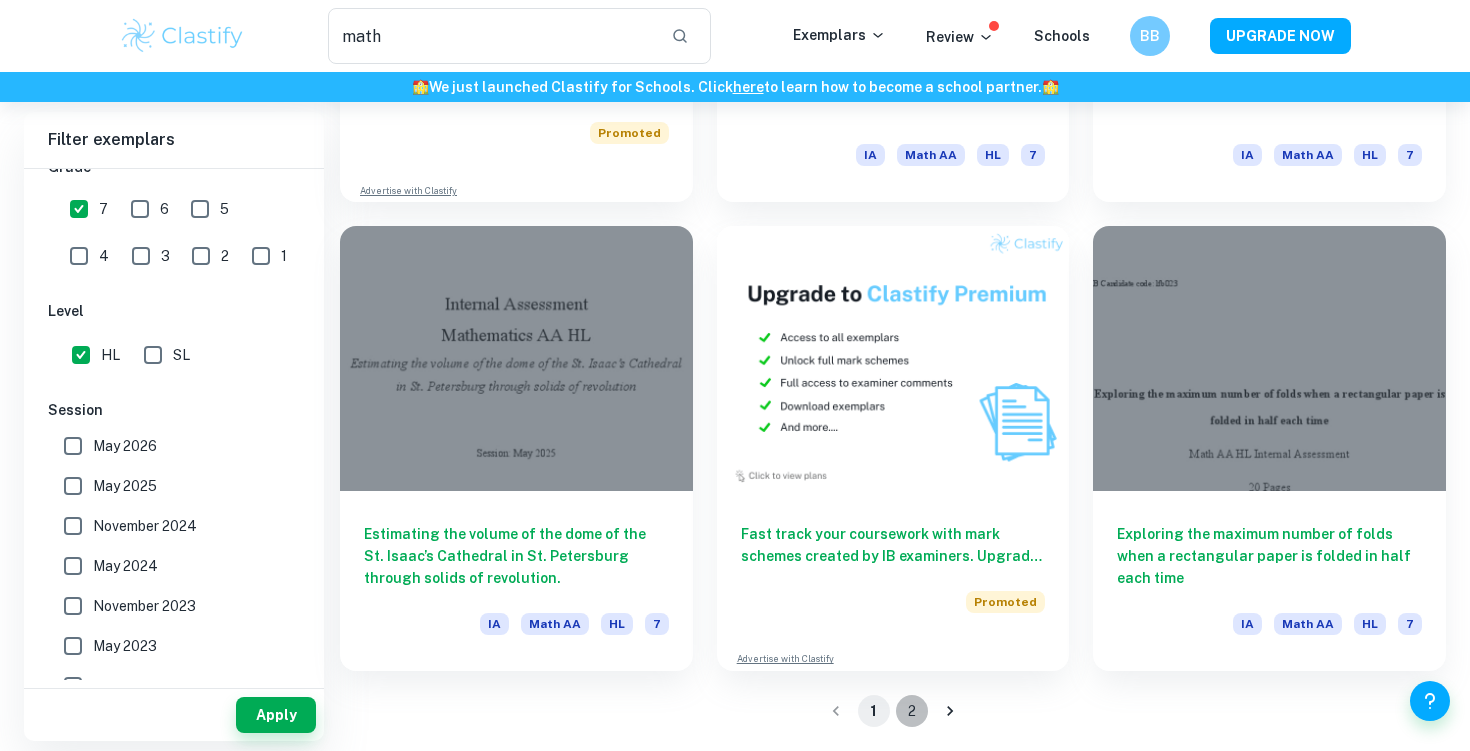 click on "2" at bounding box center [912, 711] 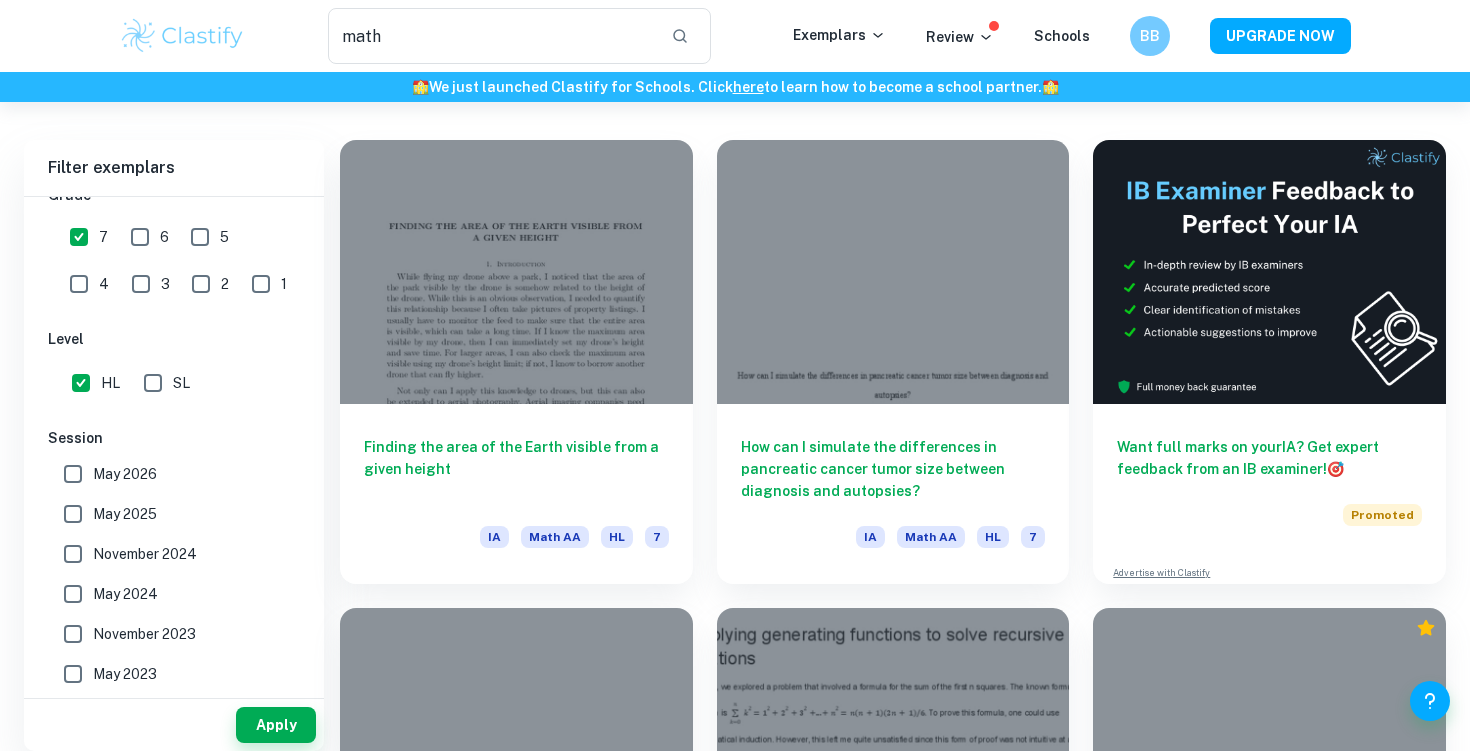scroll, scrollTop: 96, scrollLeft: 0, axis: vertical 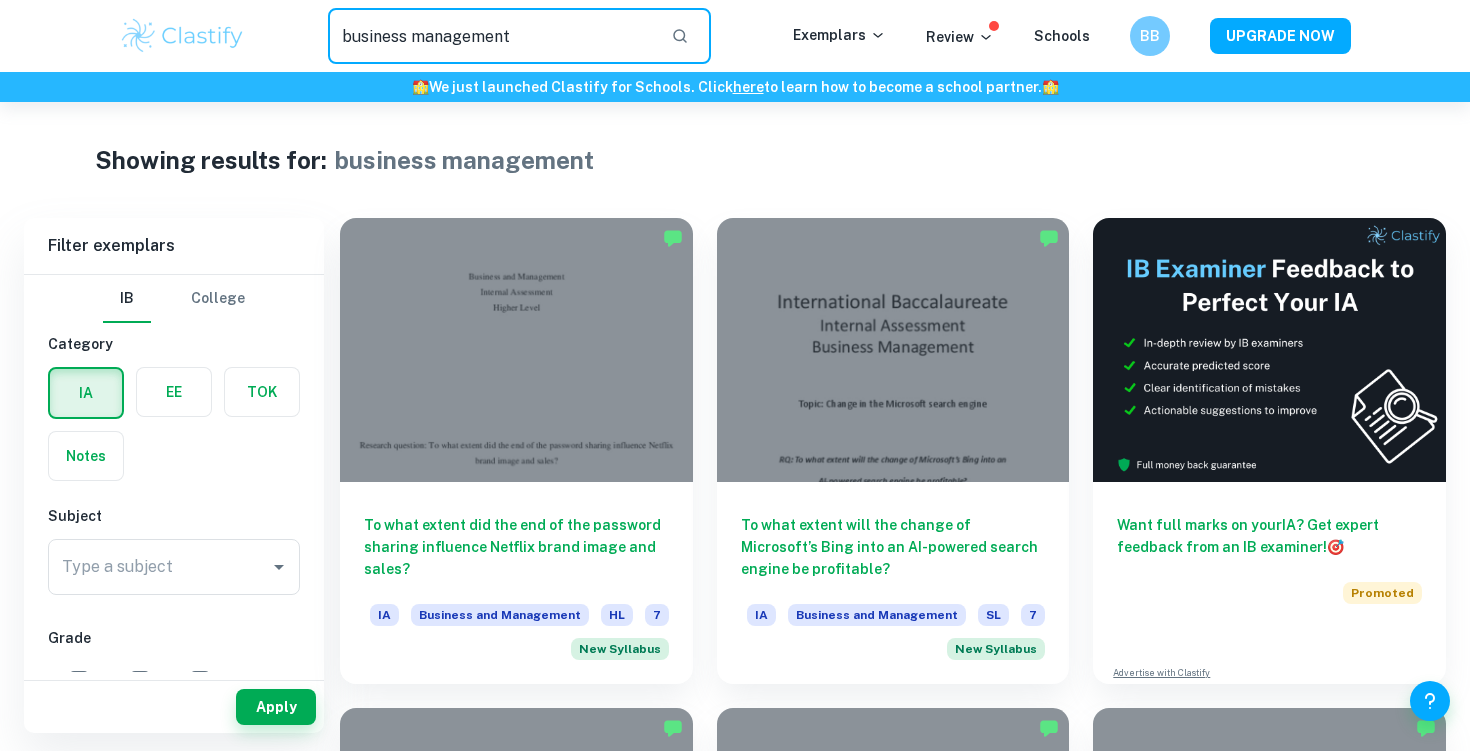 drag, startPoint x: 550, startPoint y: 34, endPoint x: 142, endPoint y: 45, distance: 408.14825 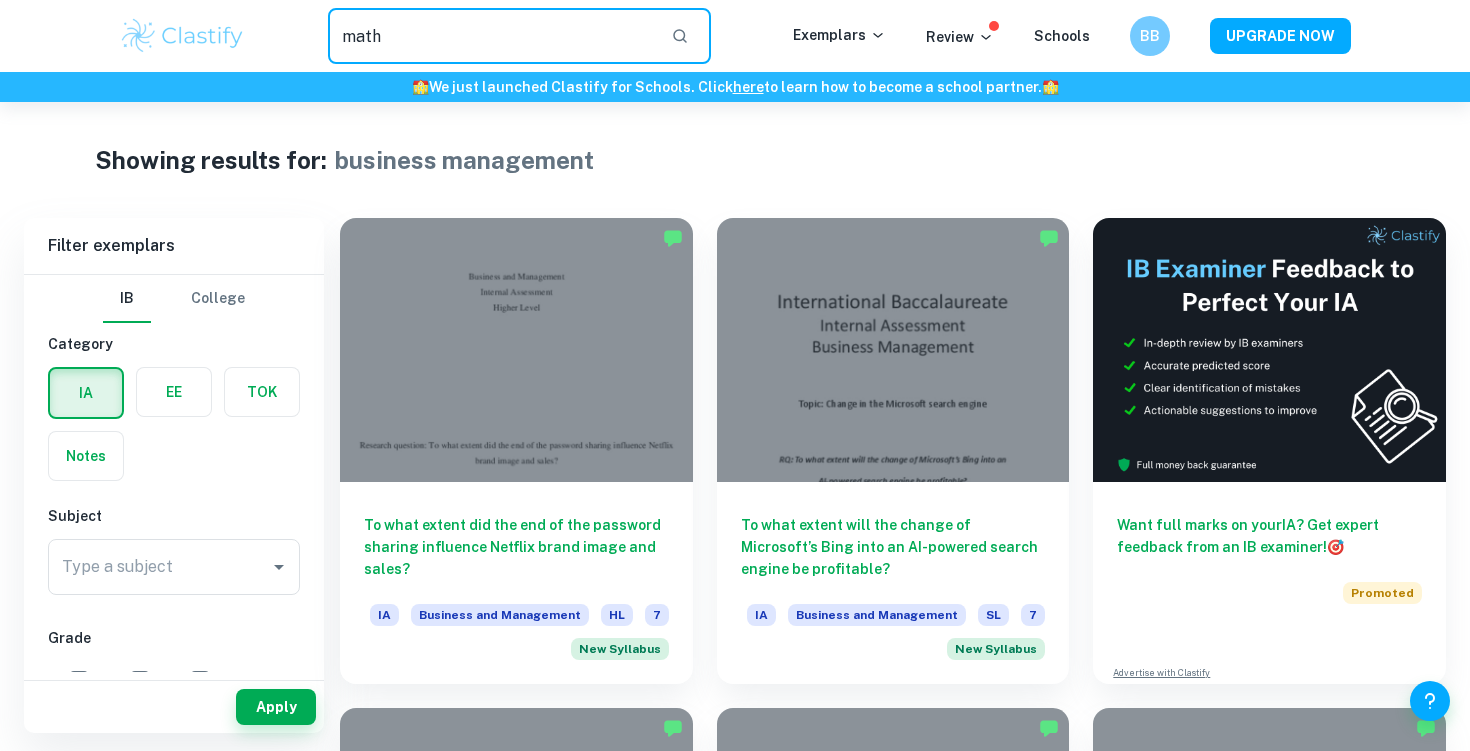 type on "math" 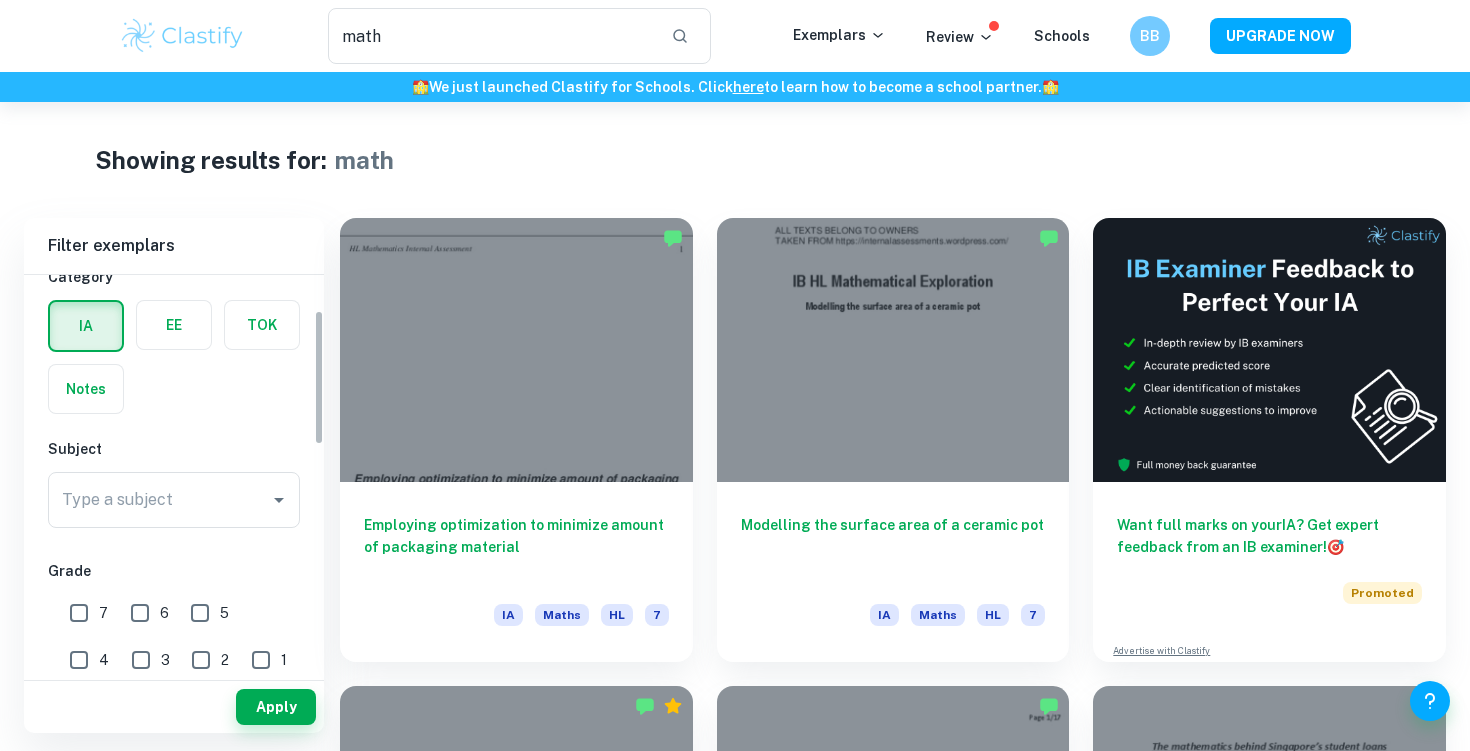 scroll, scrollTop: 105, scrollLeft: 0, axis: vertical 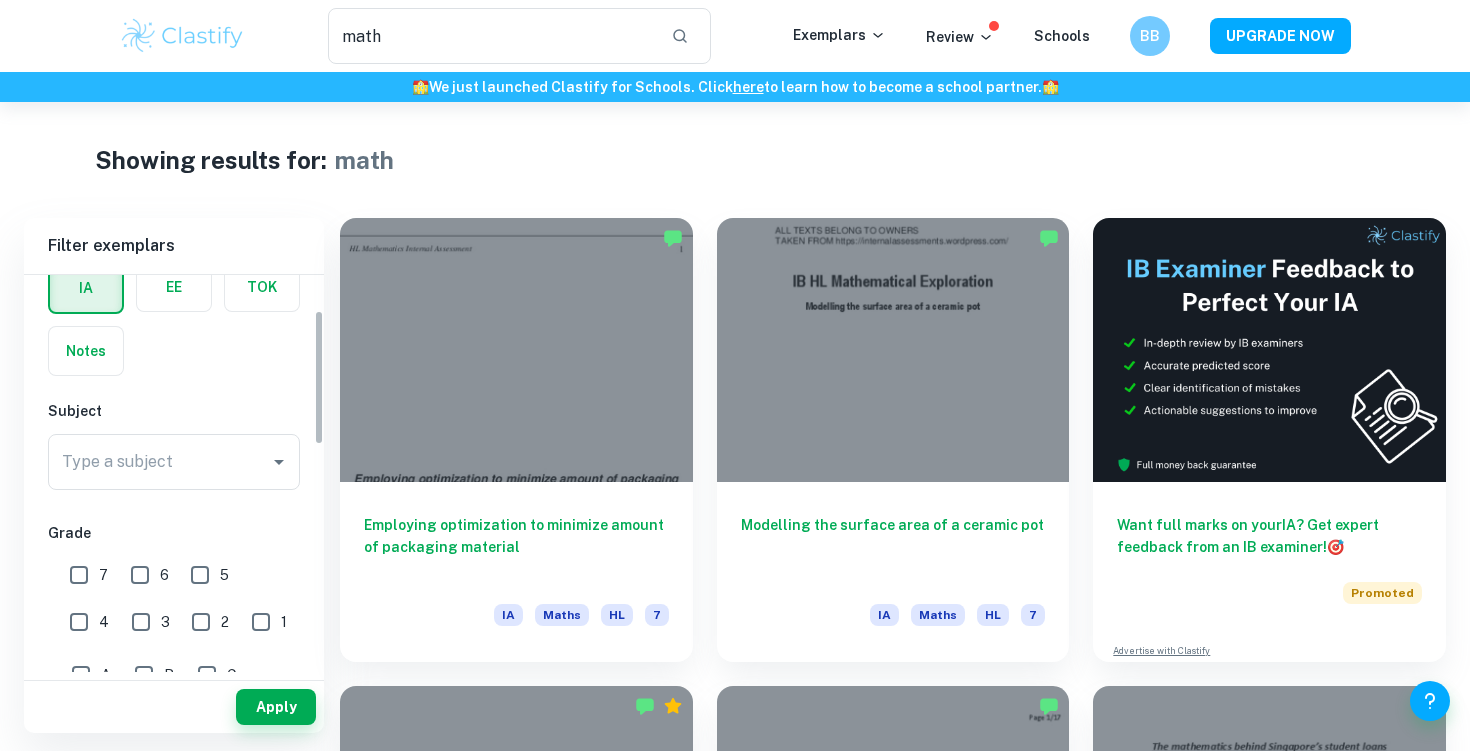 click on "Type a subject Type a subject" at bounding box center [174, 462] 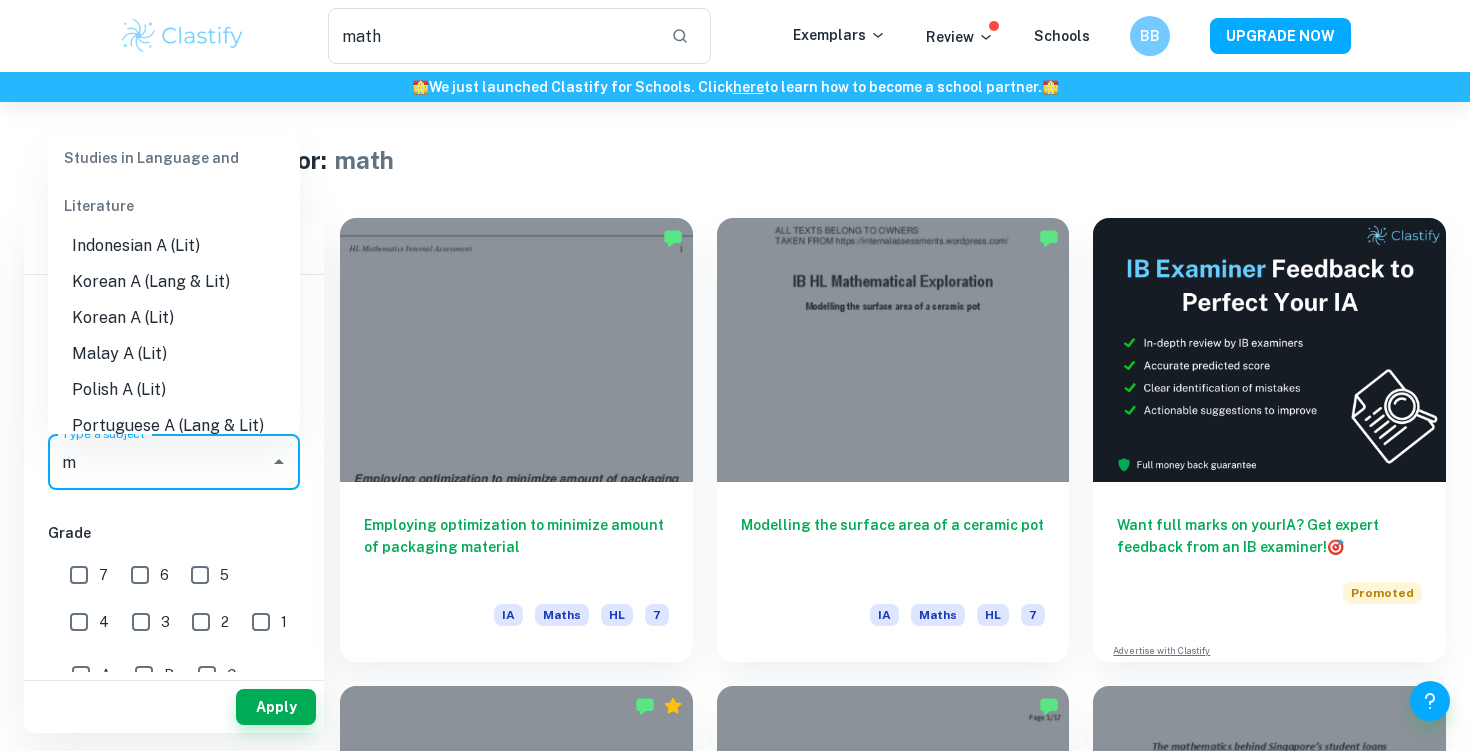 scroll, scrollTop: 0, scrollLeft: 0, axis: both 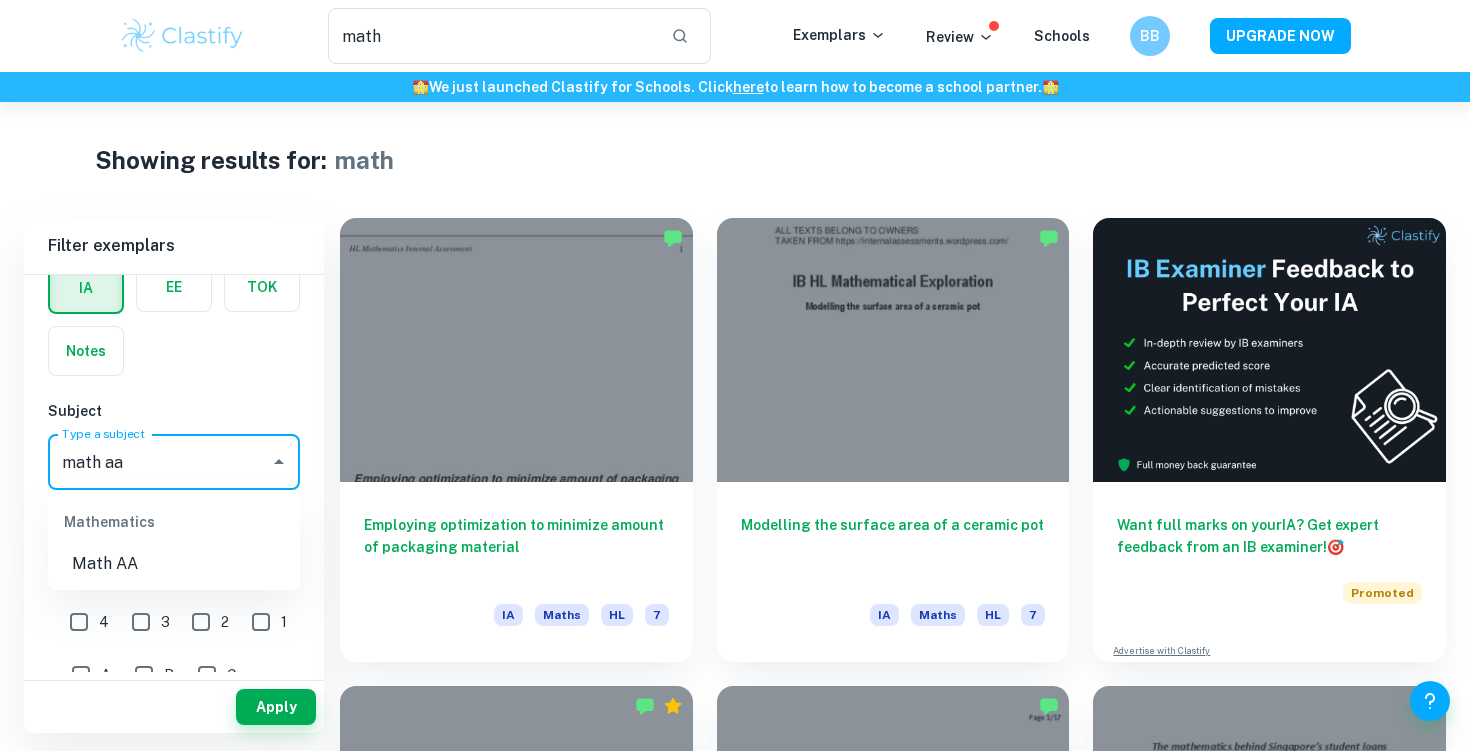 click on "Math AA" at bounding box center [174, 564] 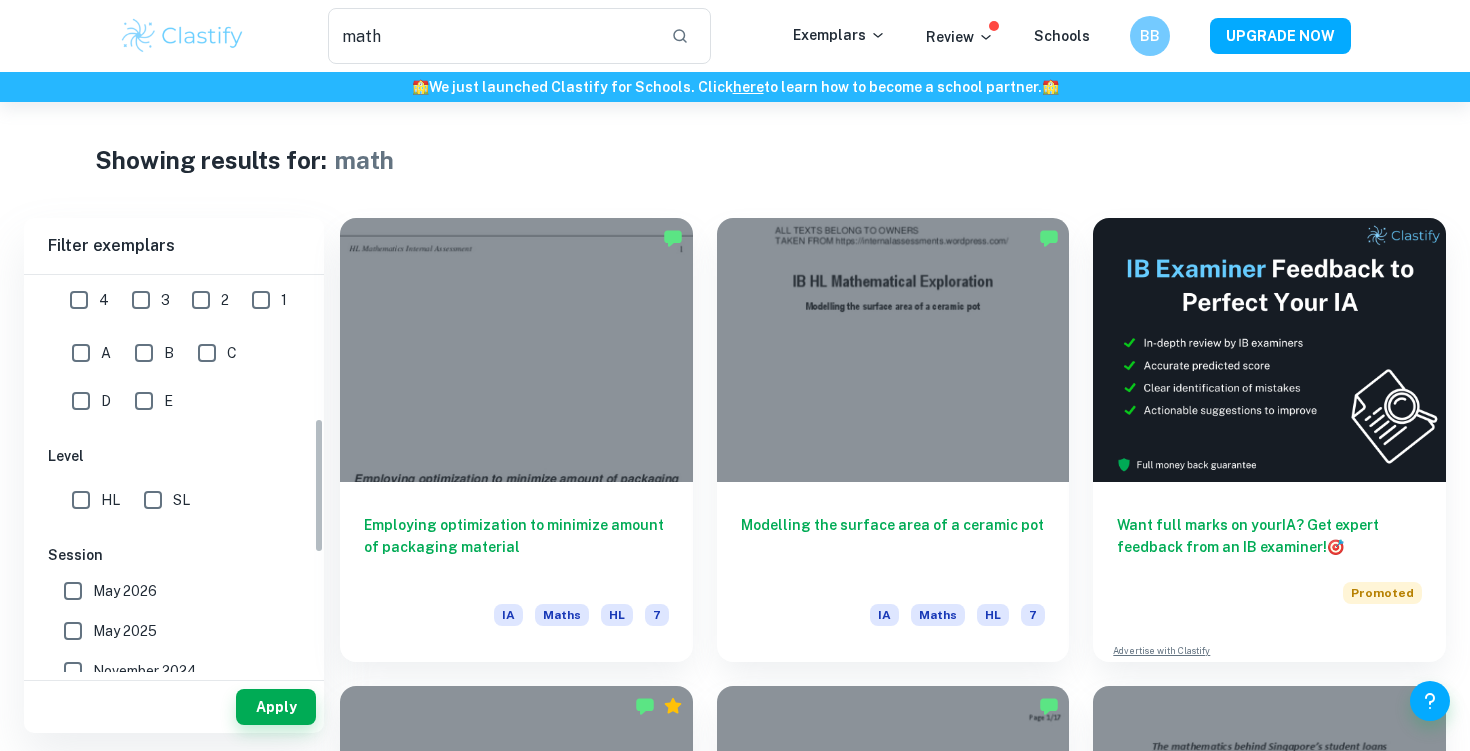 scroll, scrollTop: 429, scrollLeft: 0, axis: vertical 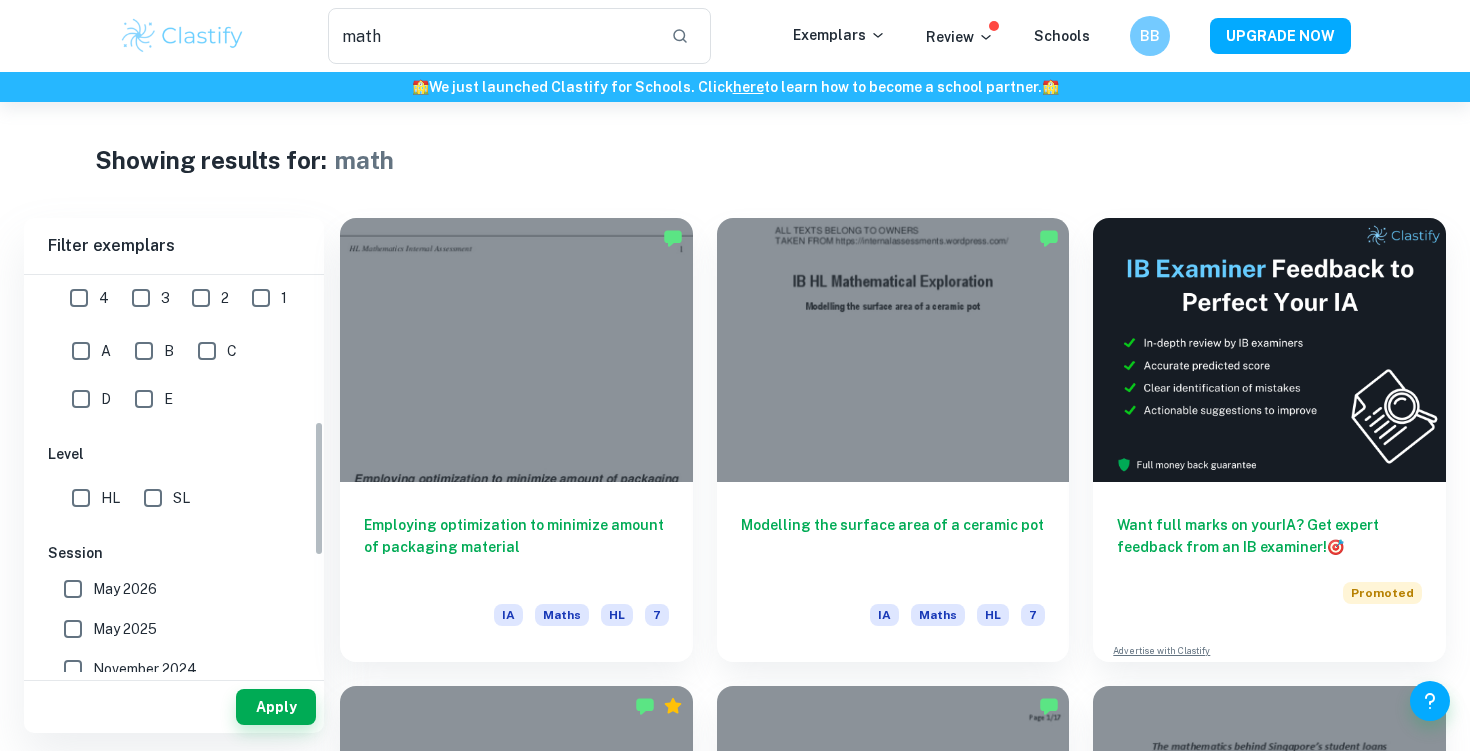 type on "Math AA" 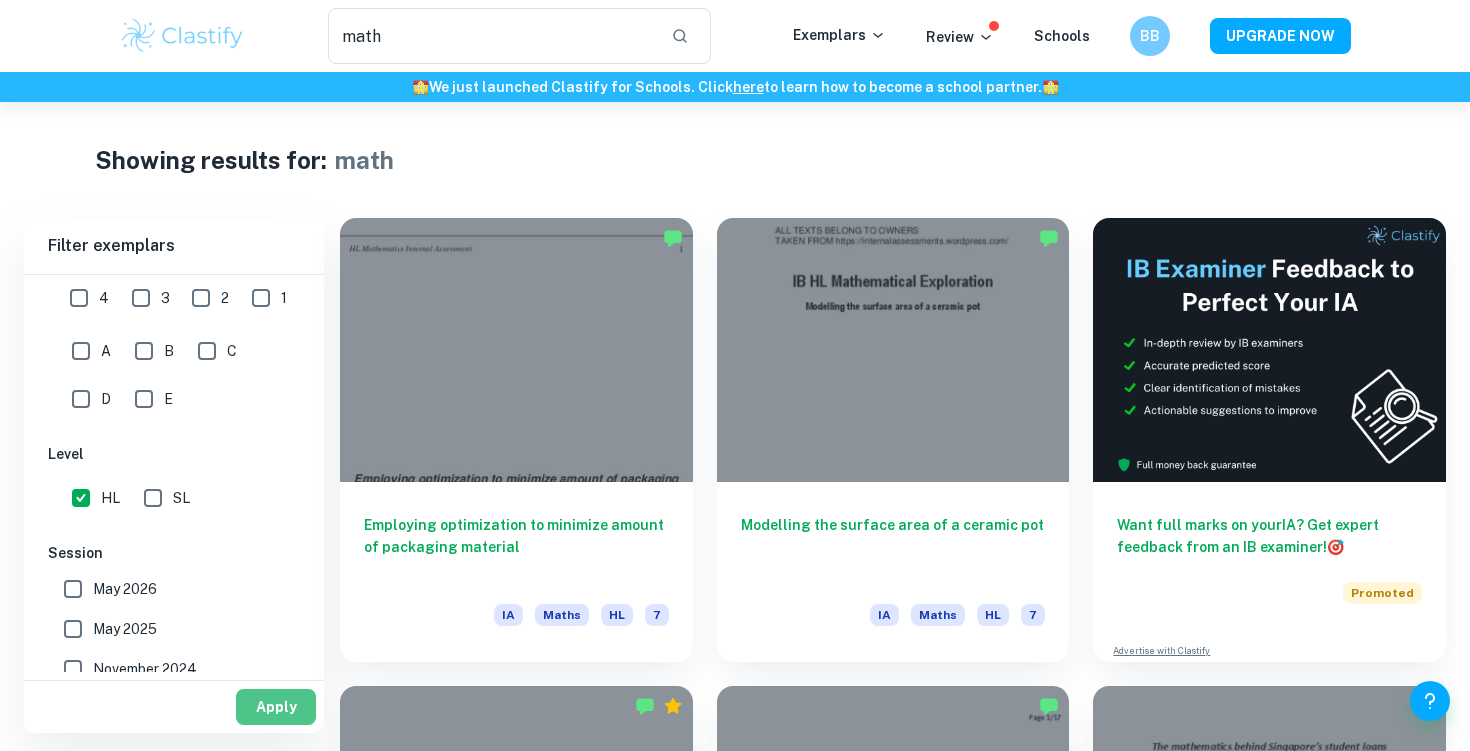 click on "Apply" at bounding box center [276, 707] 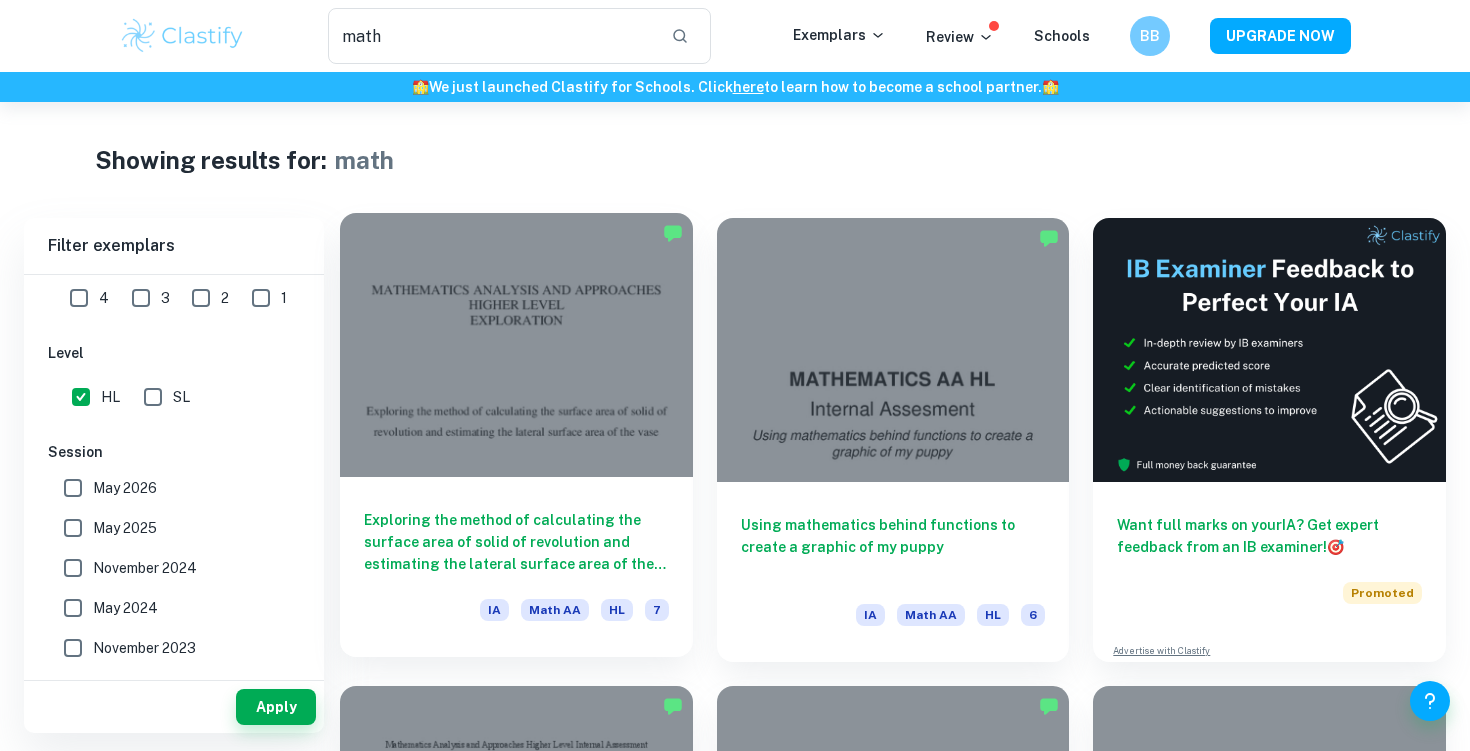 click at bounding box center (516, 345) 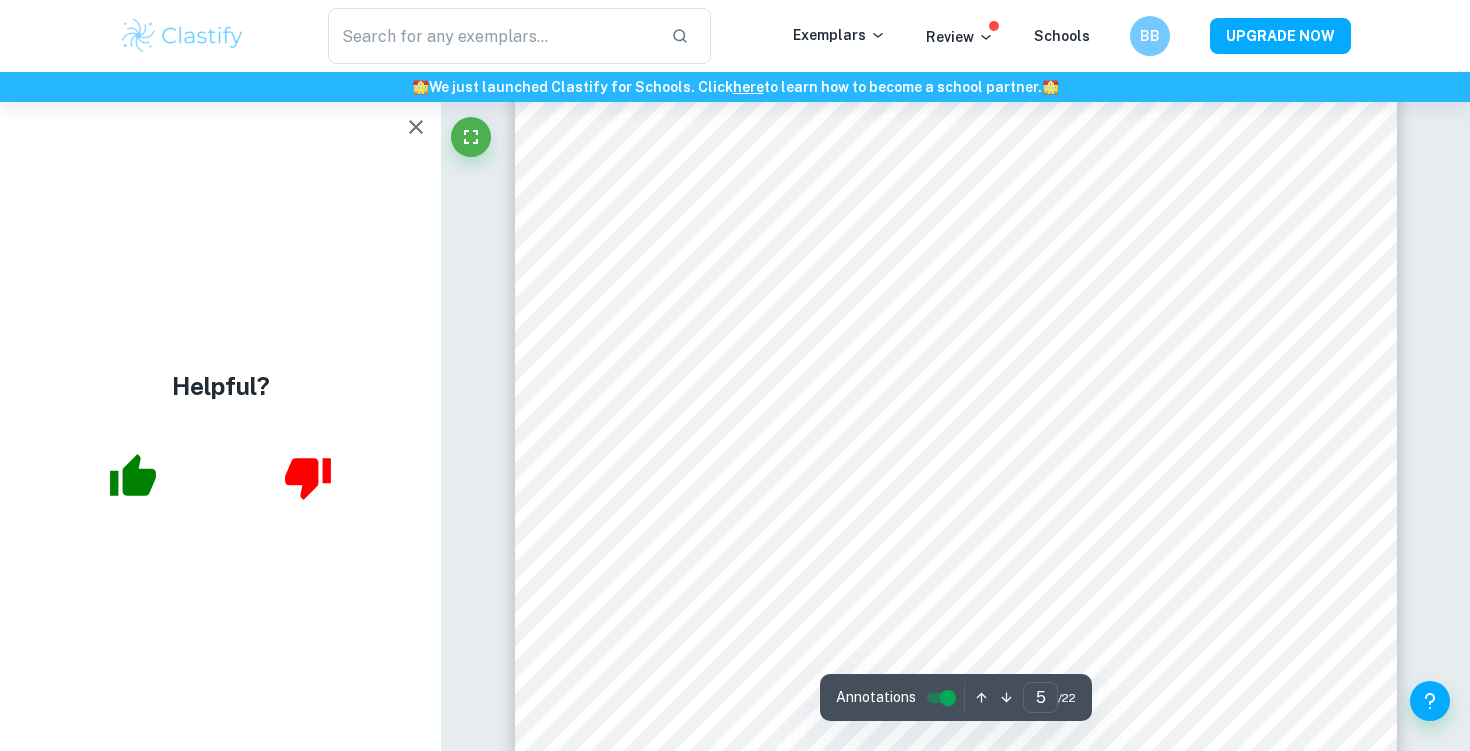 scroll, scrollTop: 5547, scrollLeft: 0, axis: vertical 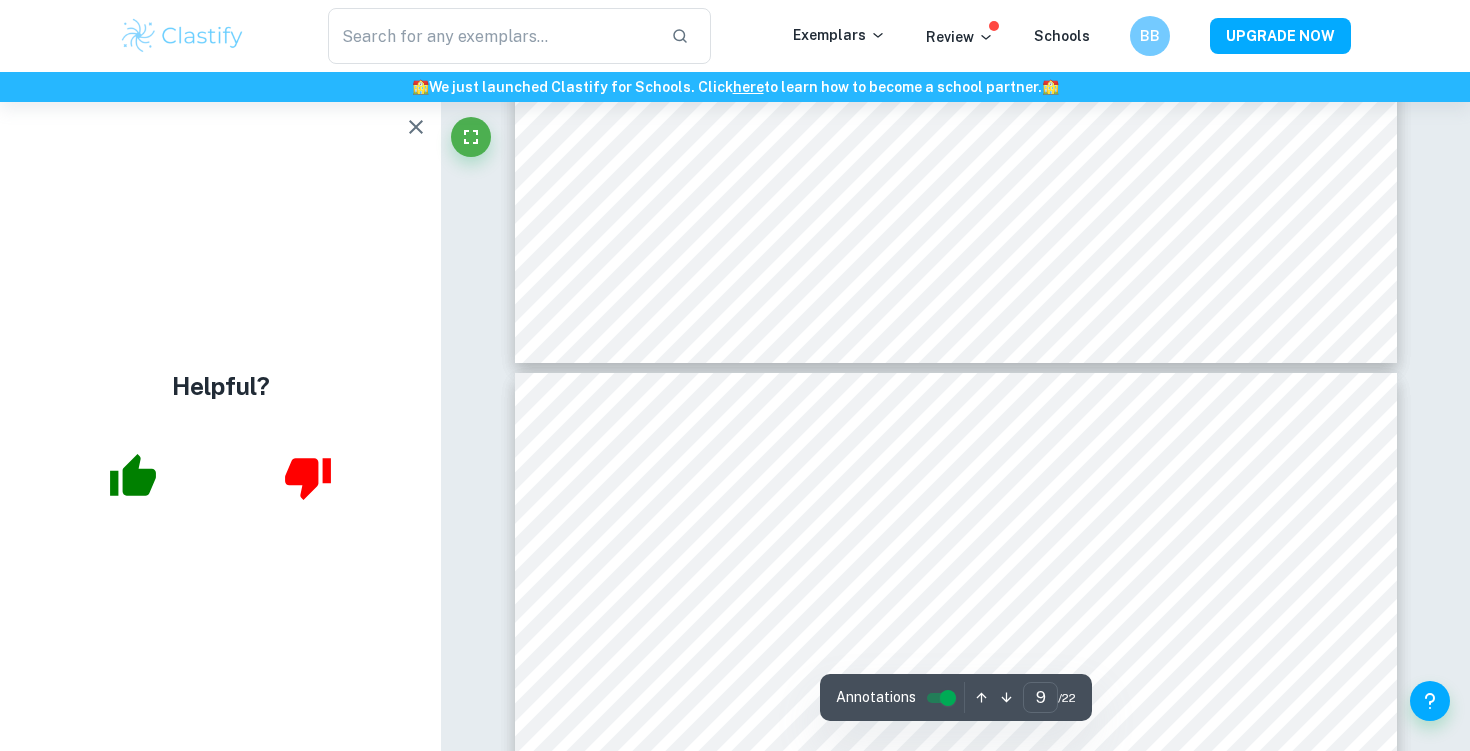 type on "10" 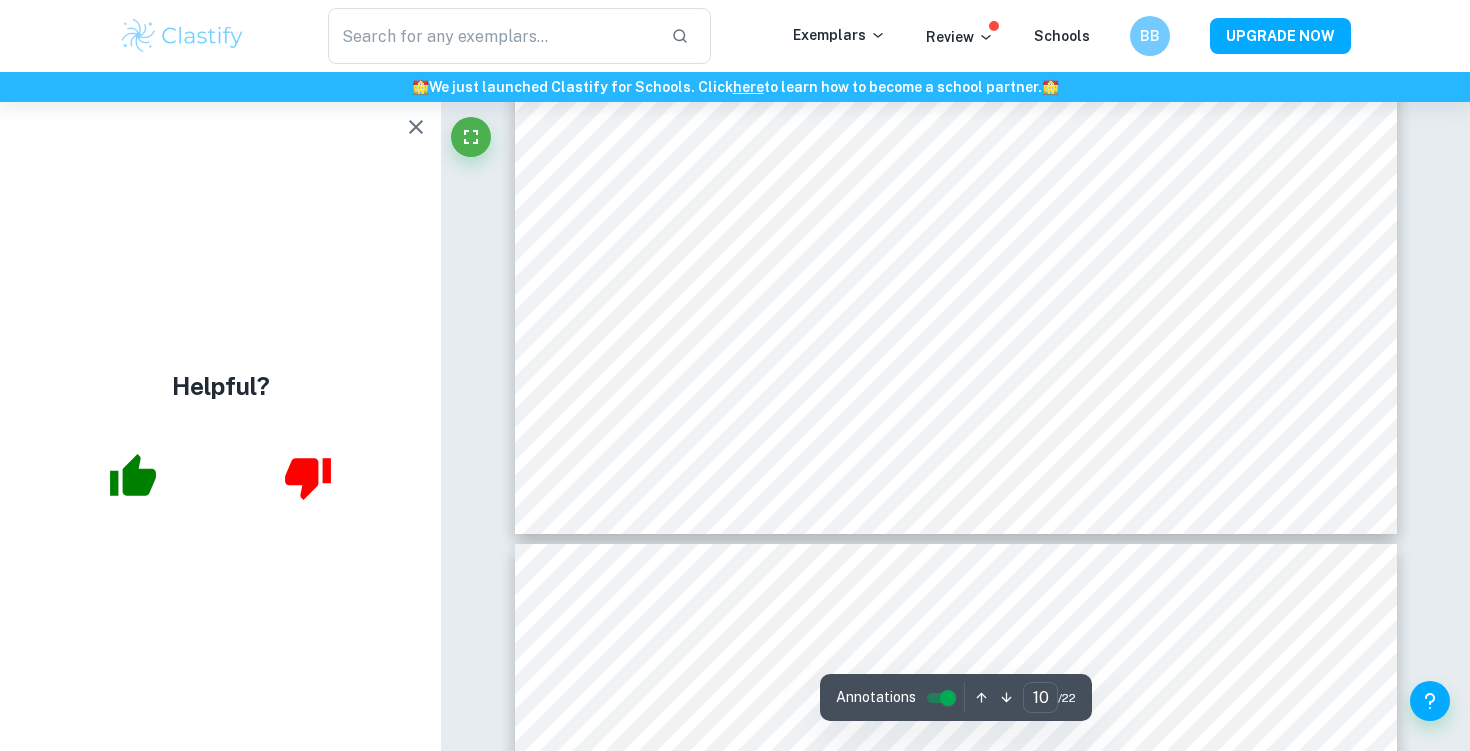 scroll, scrollTop: 12577, scrollLeft: 0, axis: vertical 